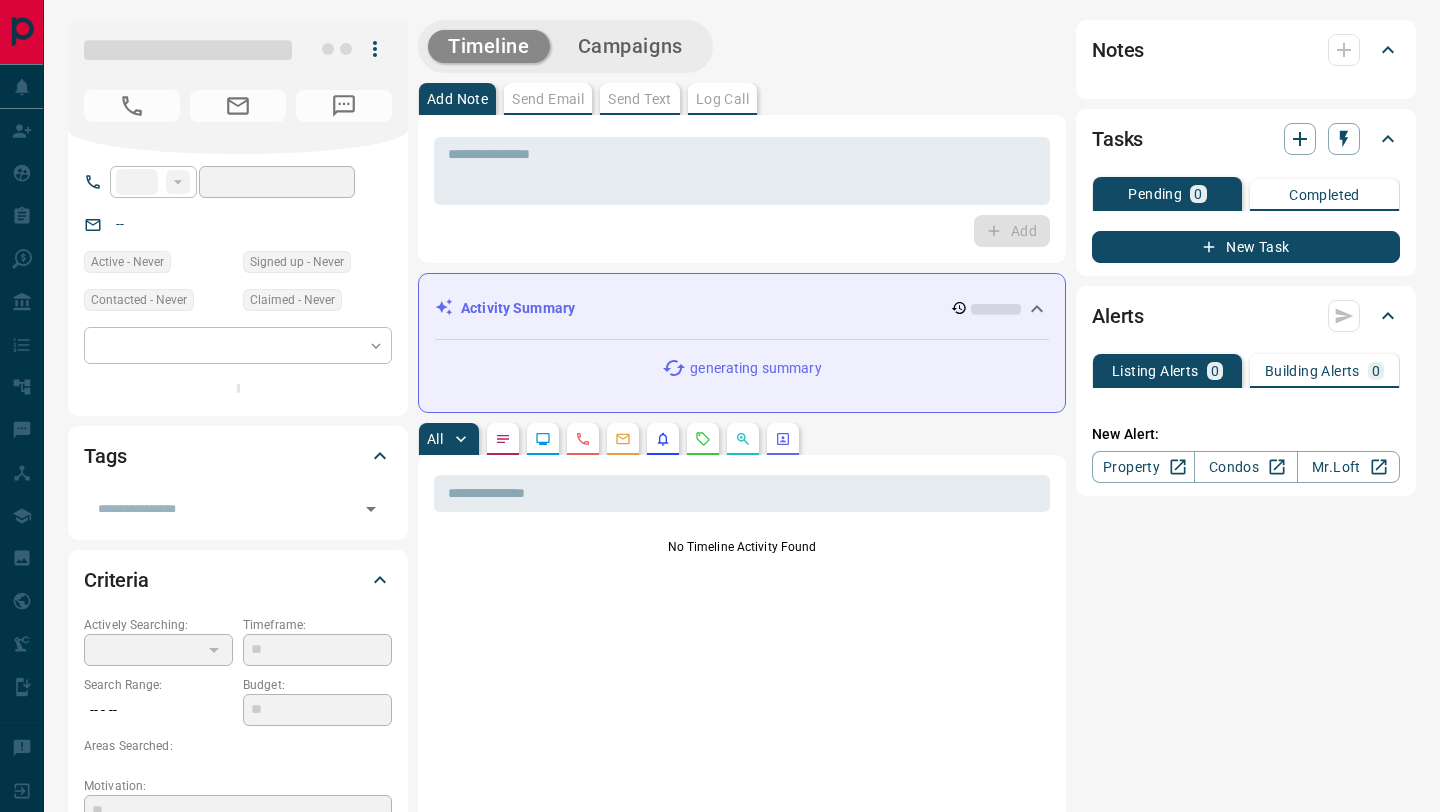 type on "**" 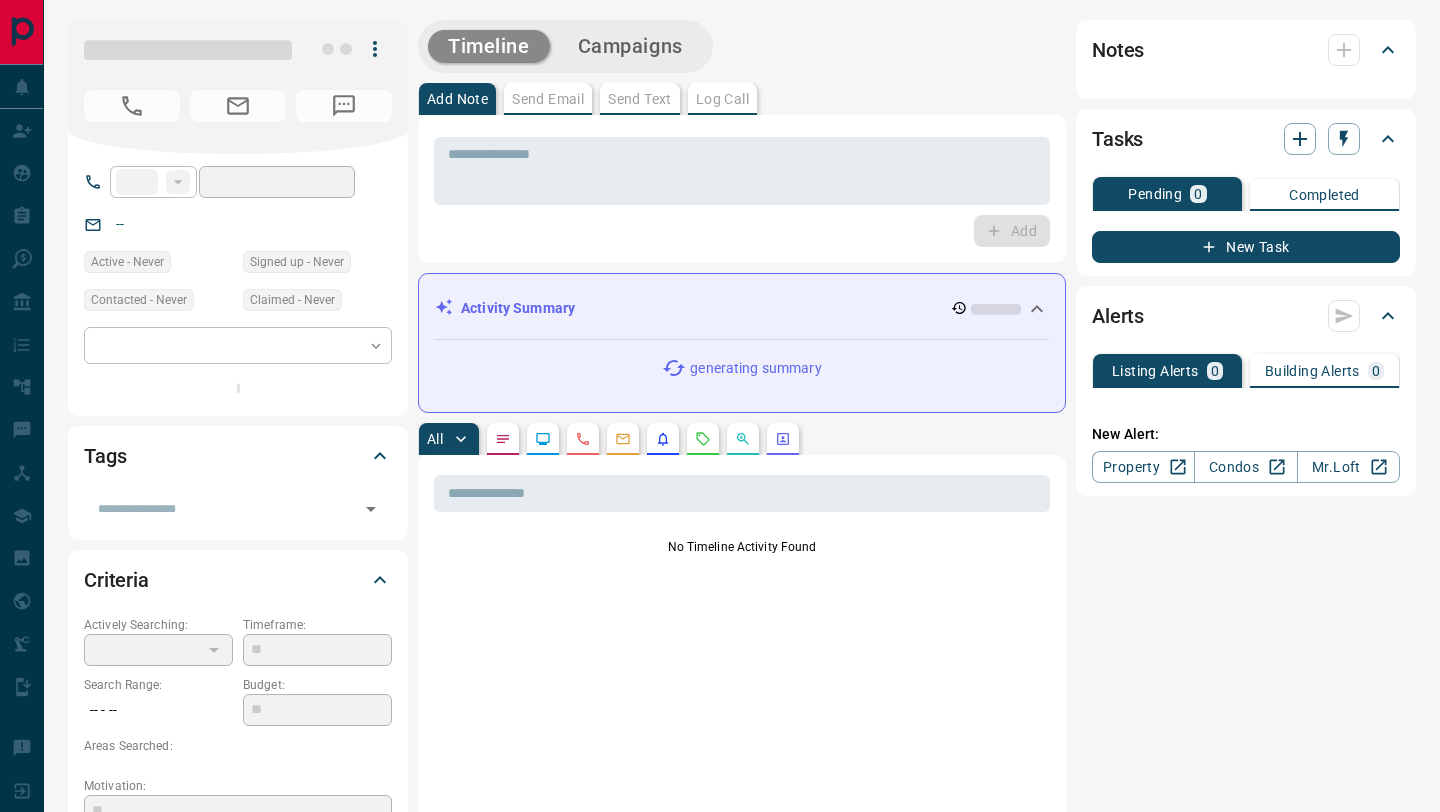 type on "**********" 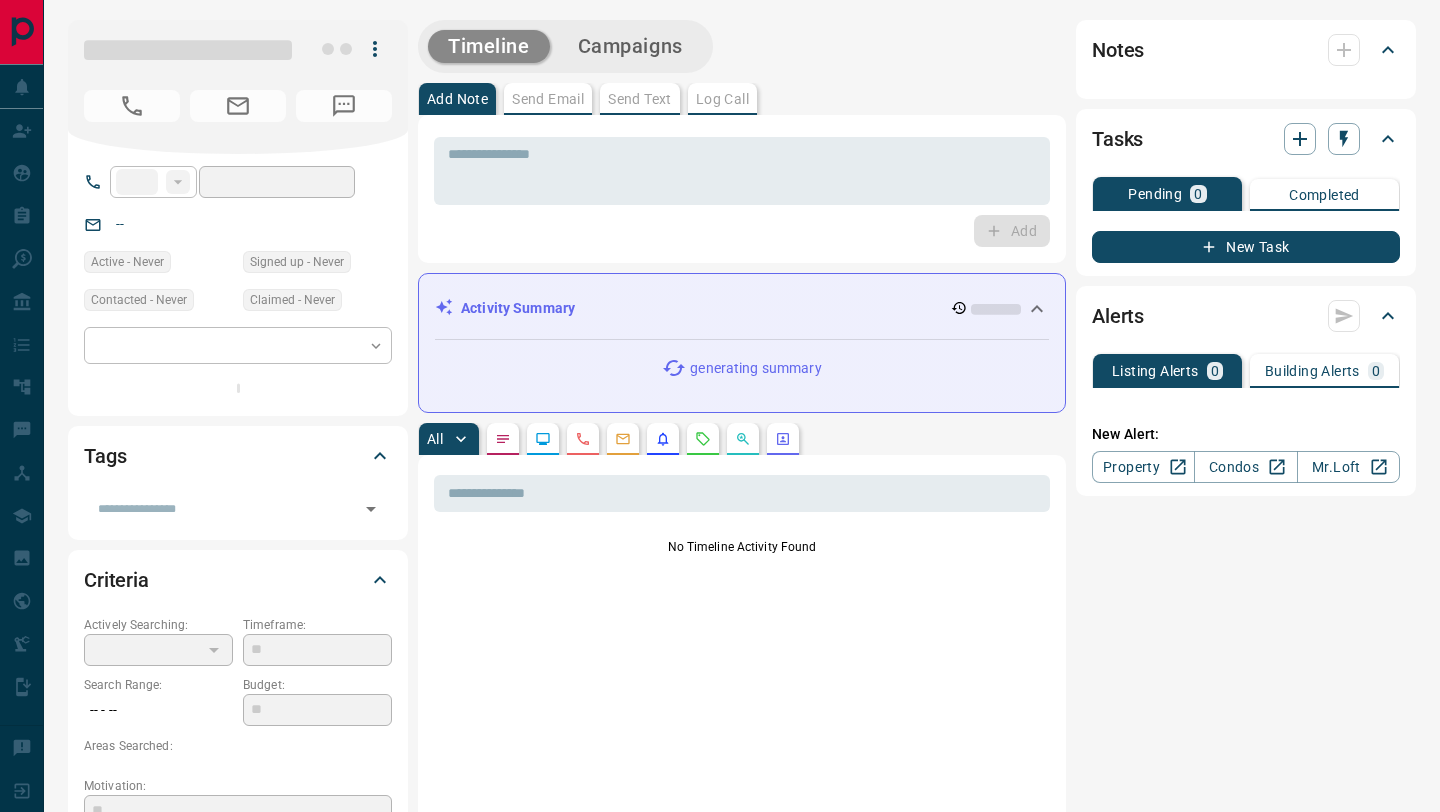type on "*" 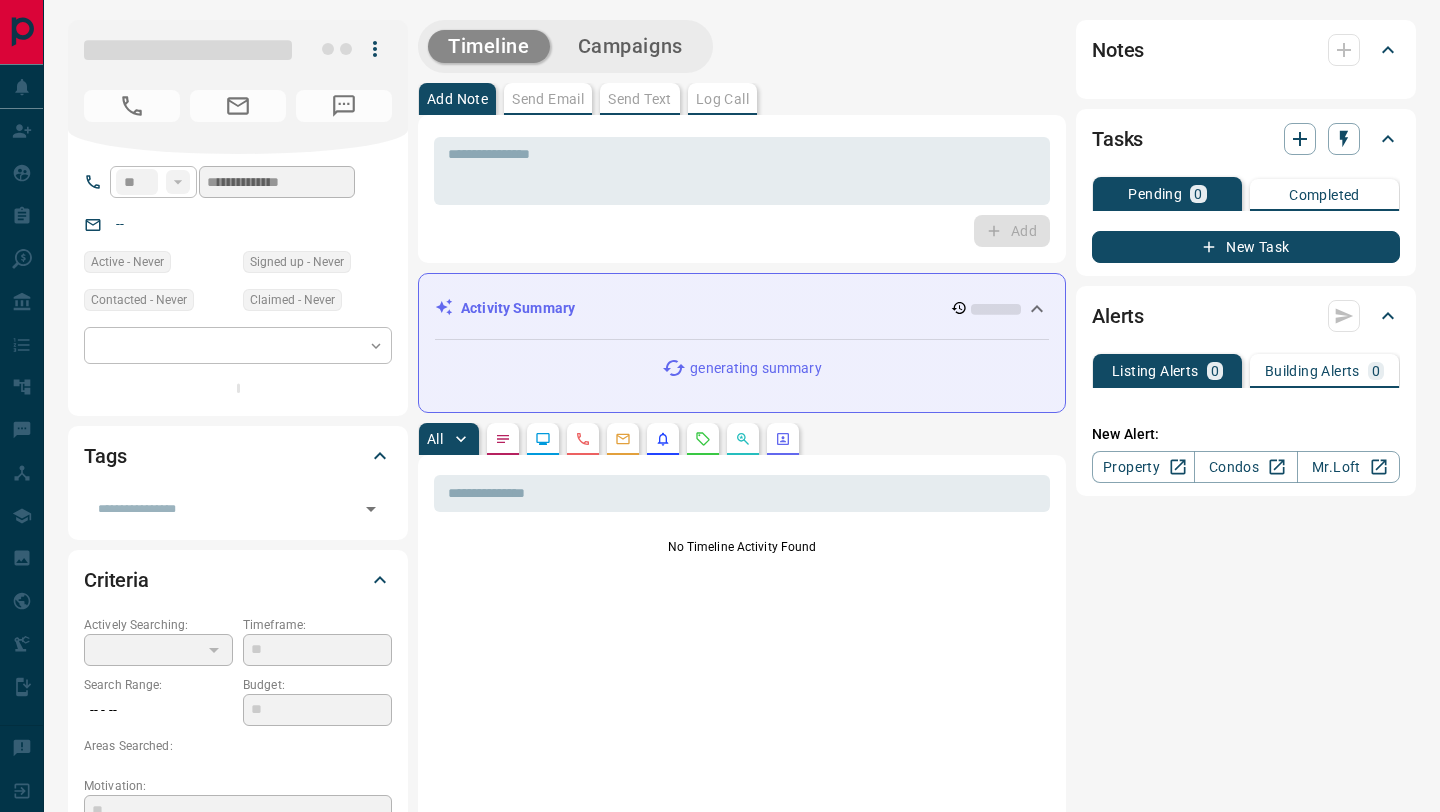 scroll, scrollTop: 0, scrollLeft: 0, axis: both 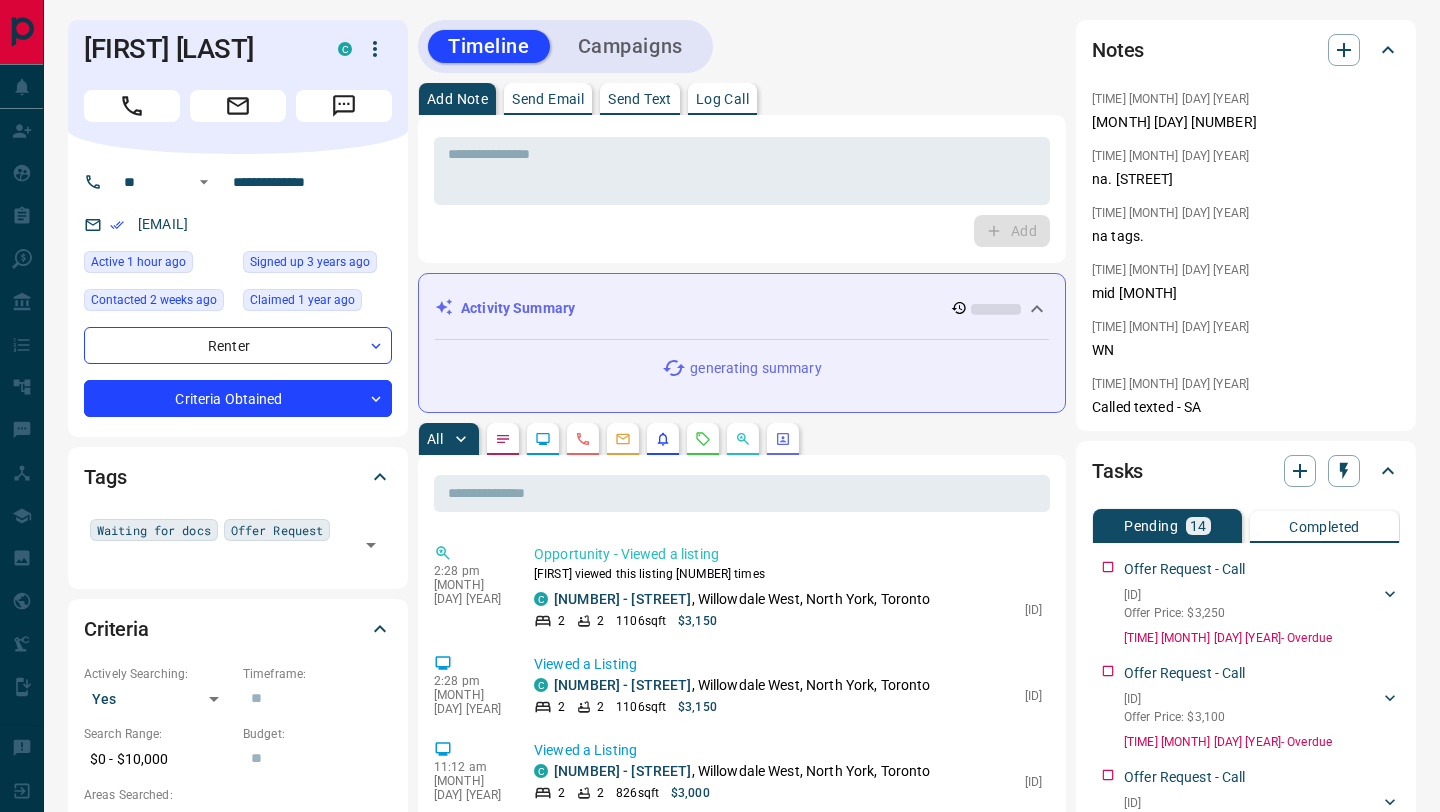 click 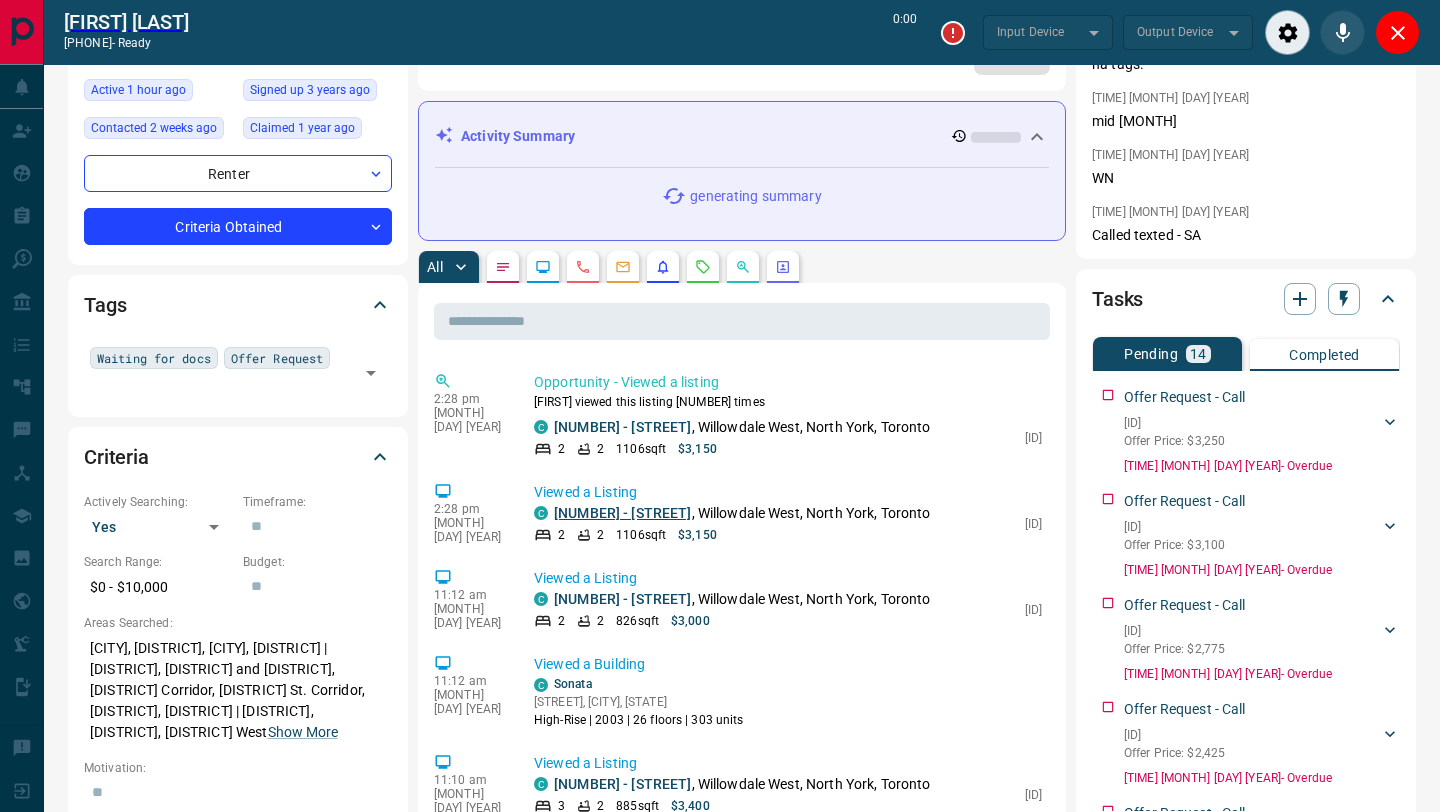 scroll, scrollTop: 240, scrollLeft: 0, axis: vertical 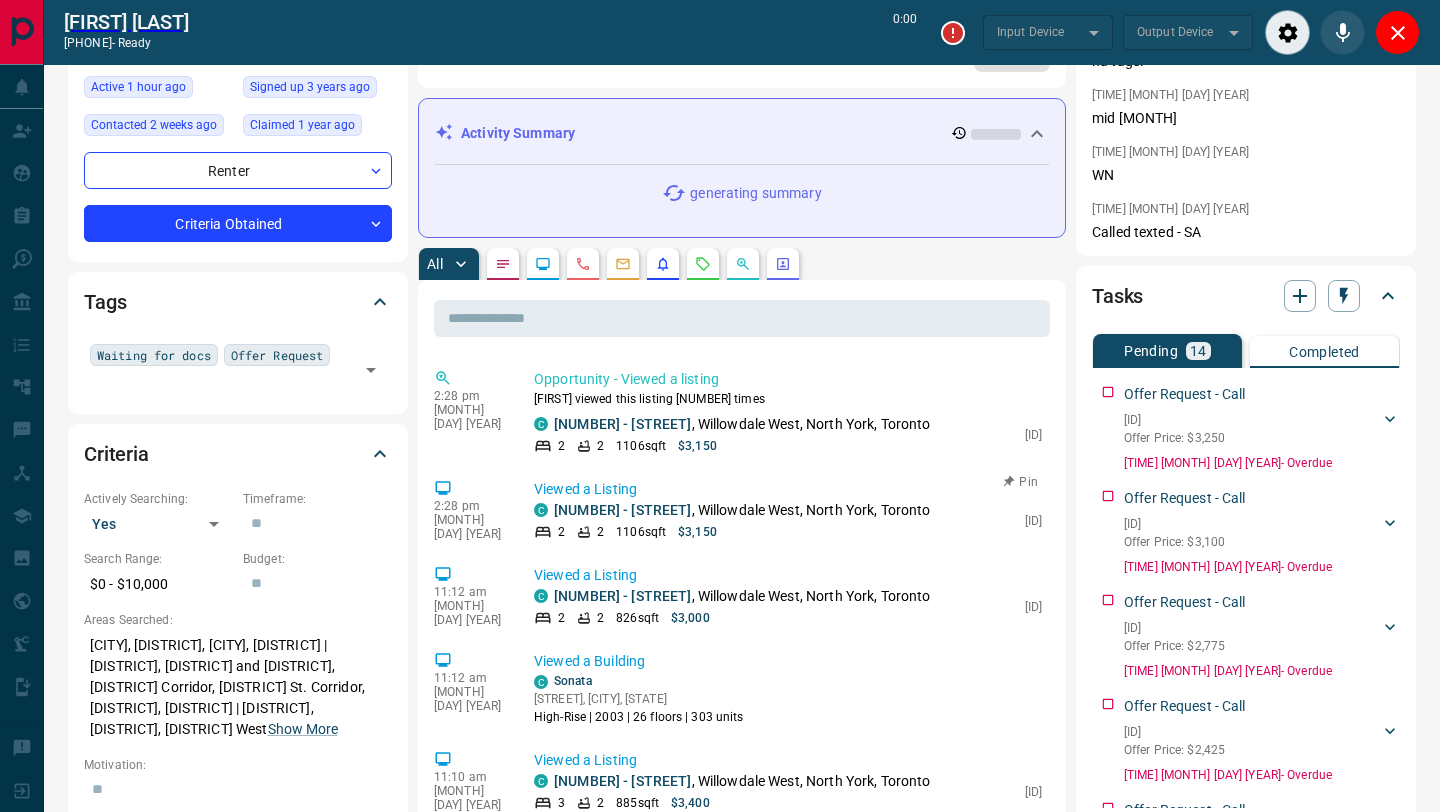 type on "*******" 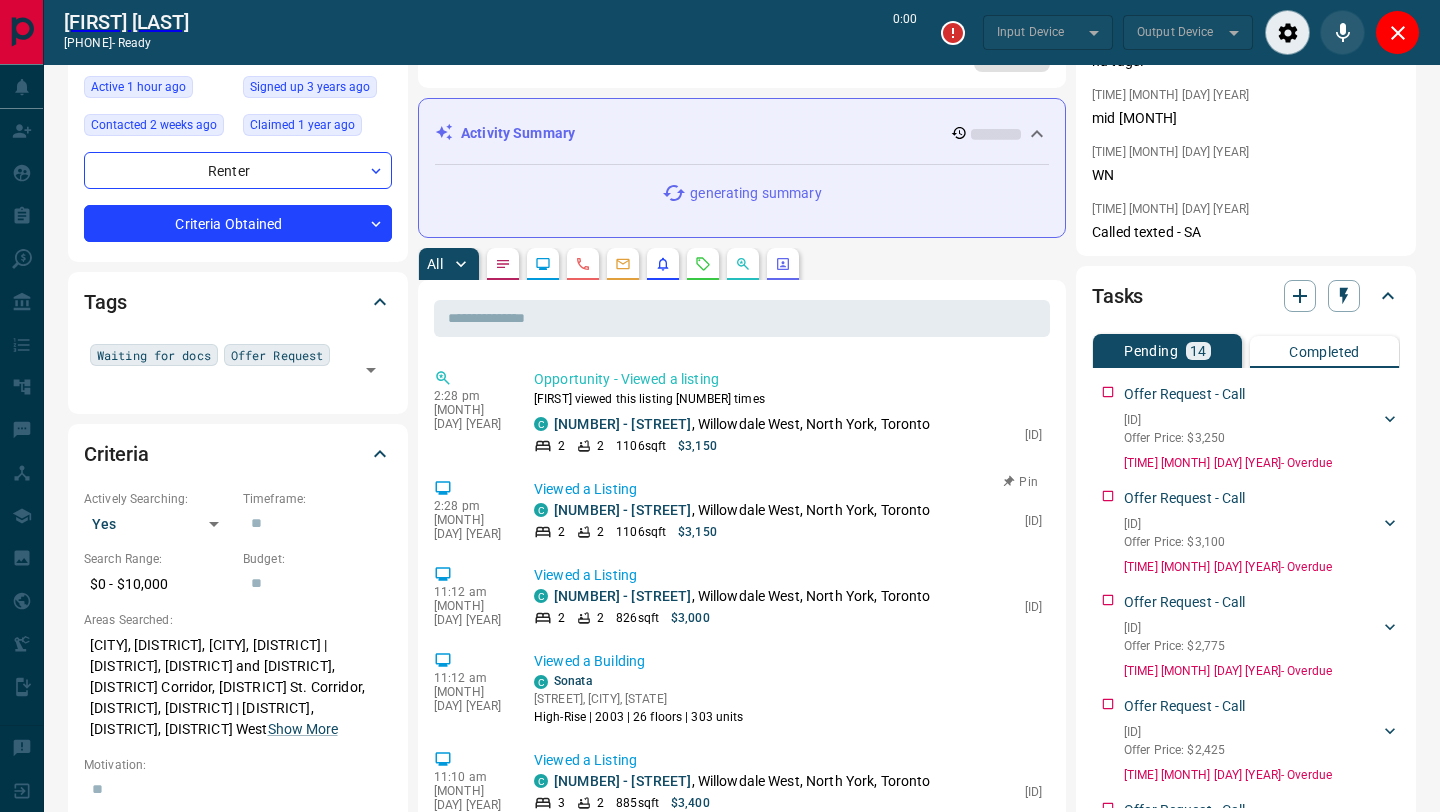 type on "*******" 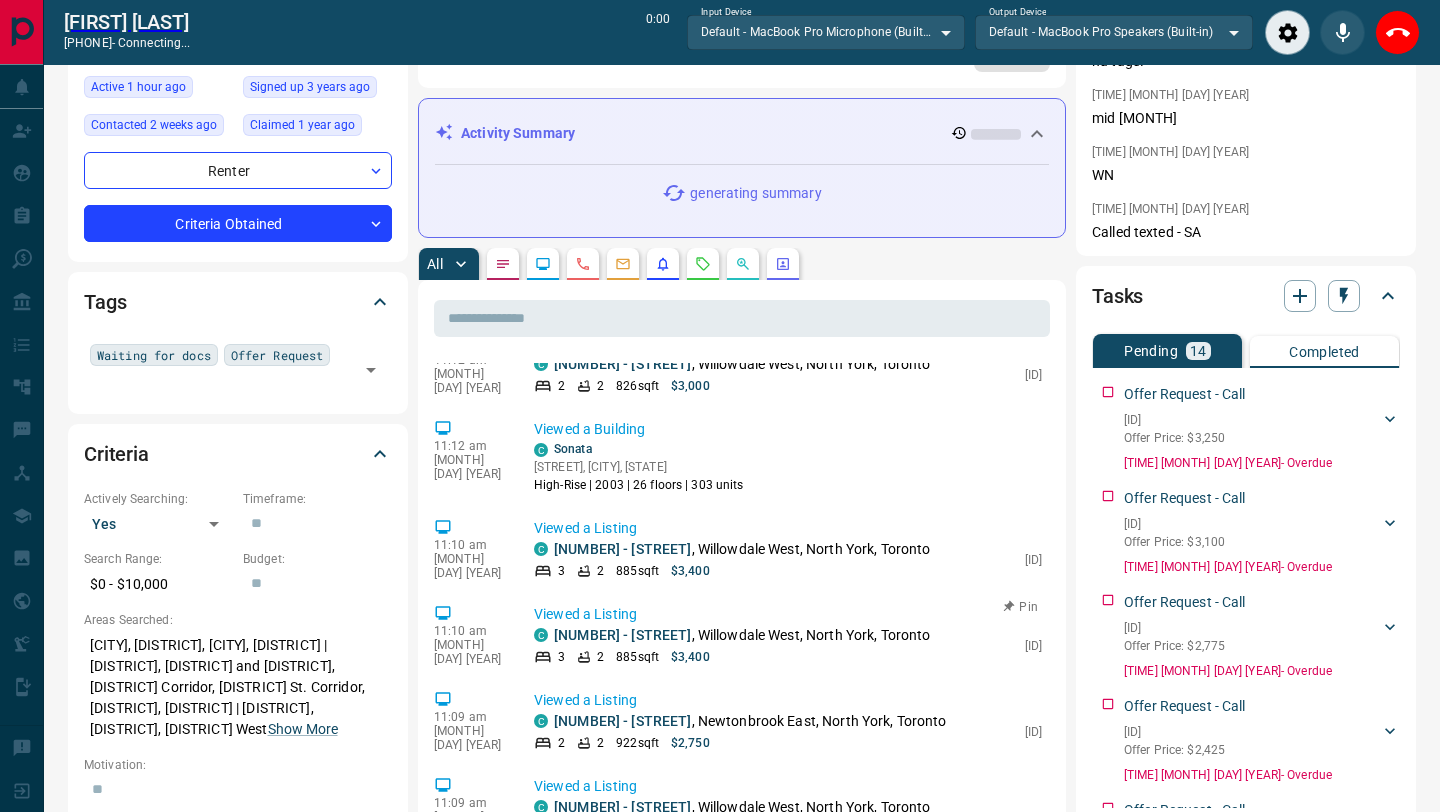scroll, scrollTop: 262, scrollLeft: 0, axis: vertical 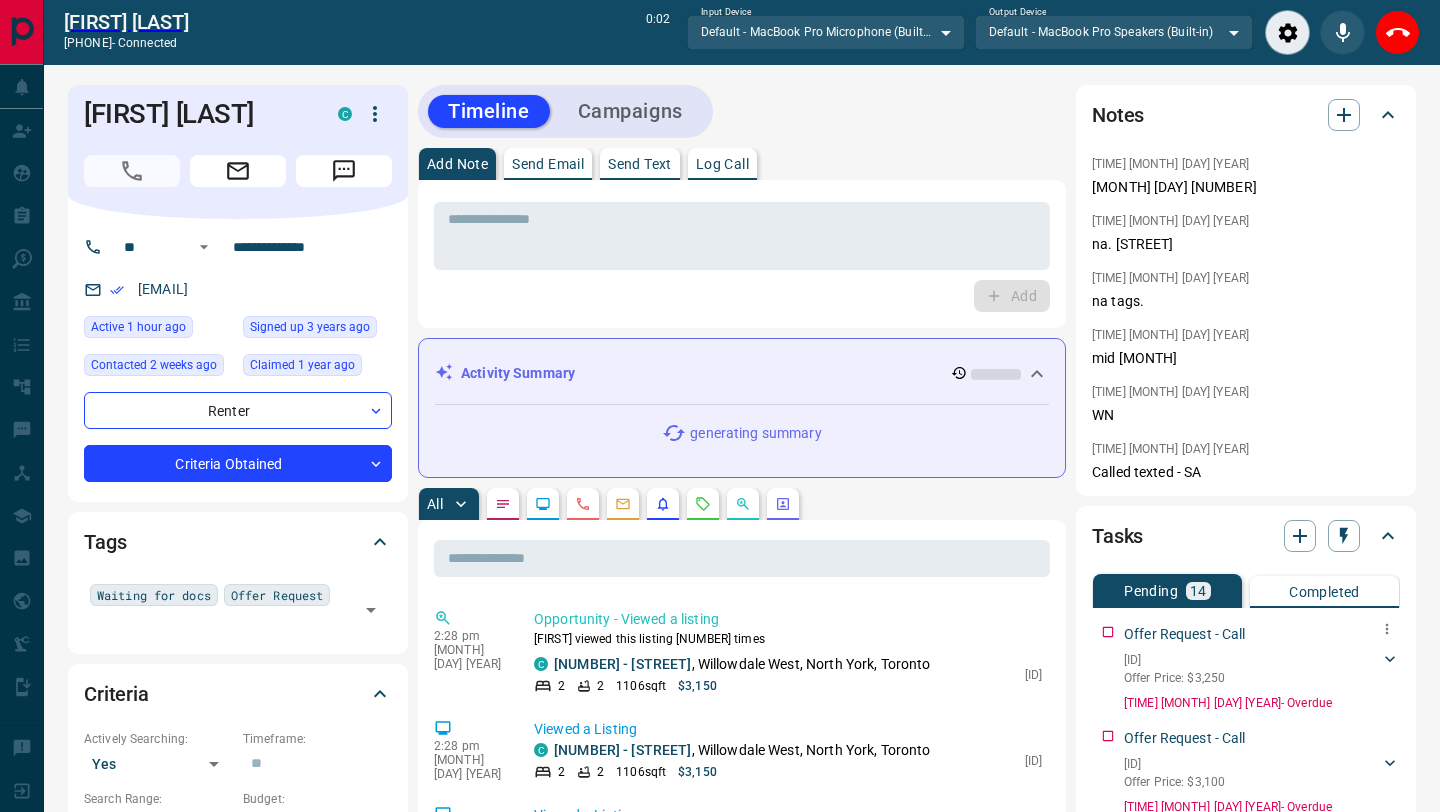 click on "Offer Request - Call [ID] Offer Price: [PRICE] [FIRST] [LAST] [PHONE] [EMAIL] [TIME] [MONTH] [DAY] [YEAR] - Overdue" at bounding box center [1246, 664] 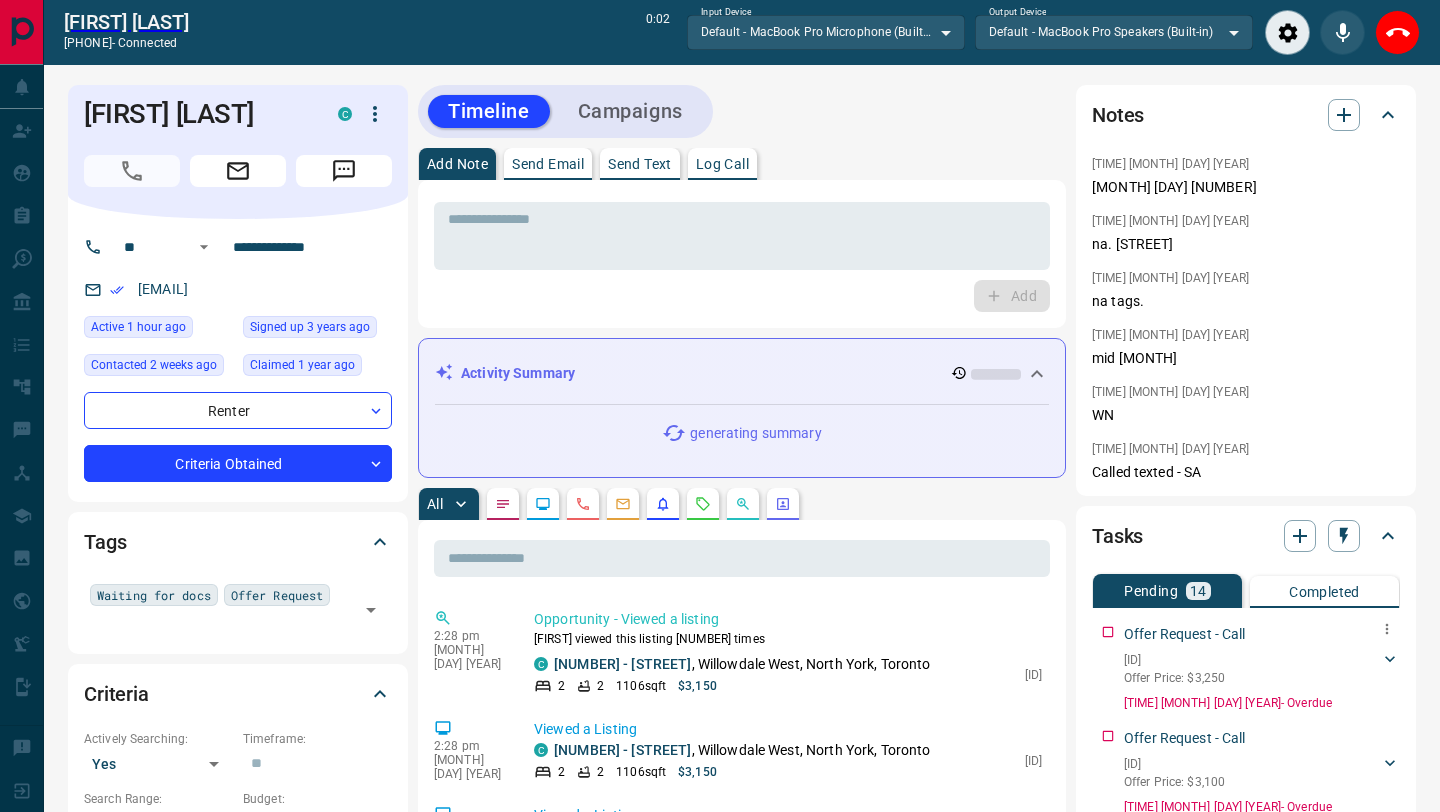 click on "Offer Request - Call [ID] Offer Price: [PRICE] [FIRST] [LAST] [PHONE] [EMAIL] [TIME] [MONTH] [DAY] [YEAR] - Overdue" at bounding box center [1246, 664] 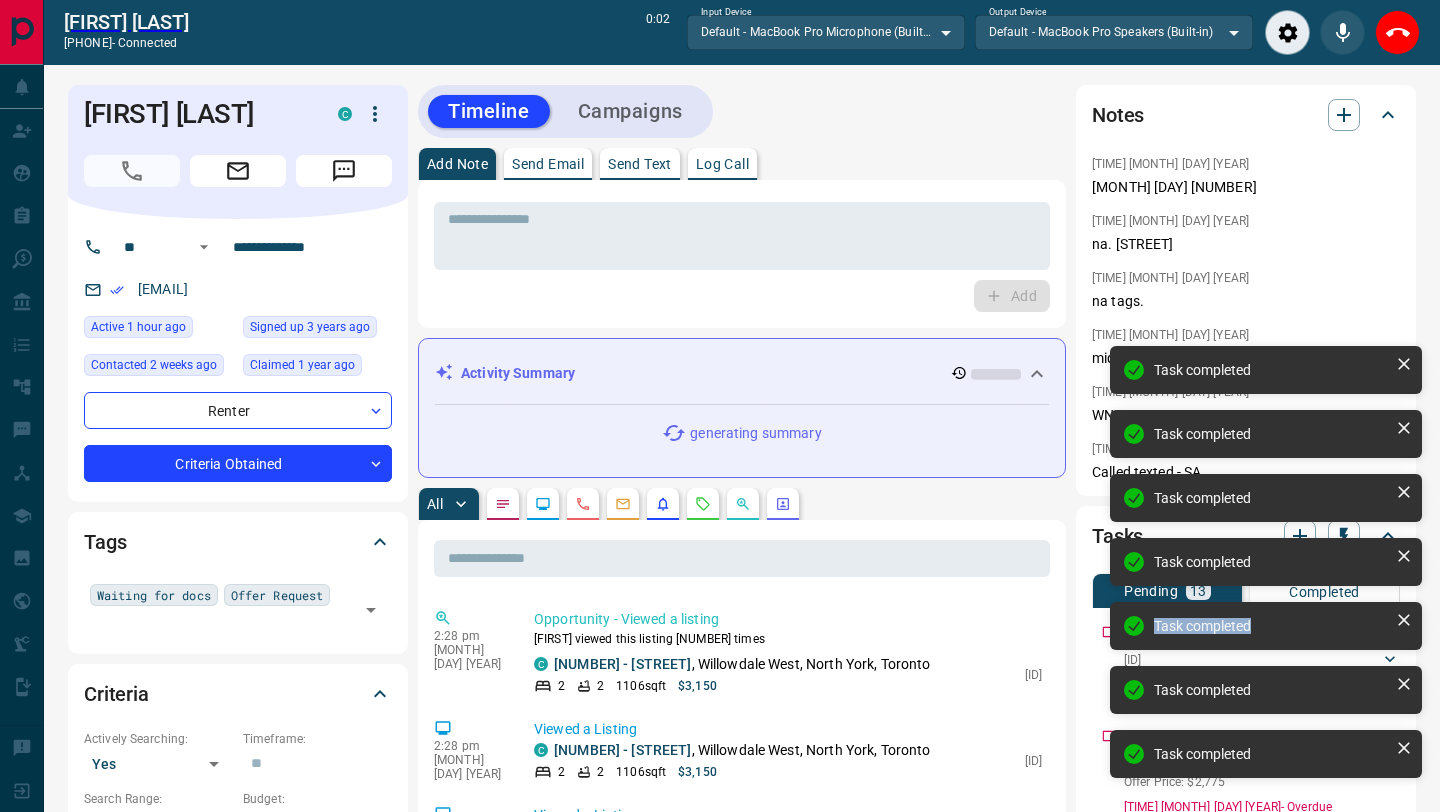 click on "Task completed Task completed Task completed Task completed Task completed Task completed Task completed" at bounding box center [1266, 570] 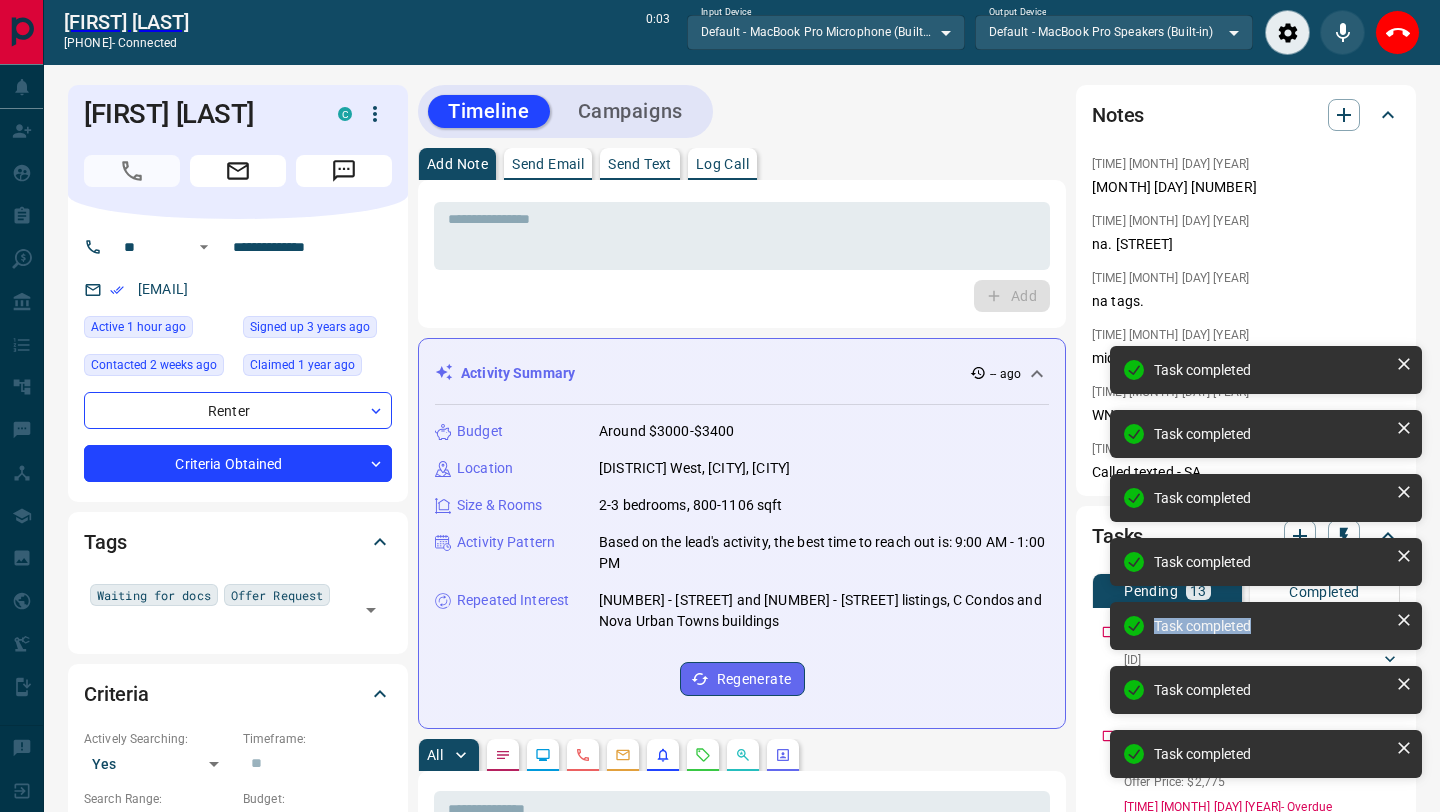 click on "Task completed Task completed Task completed Task completed Task completed Task completed Task completed" at bounding box center [1266, 570] 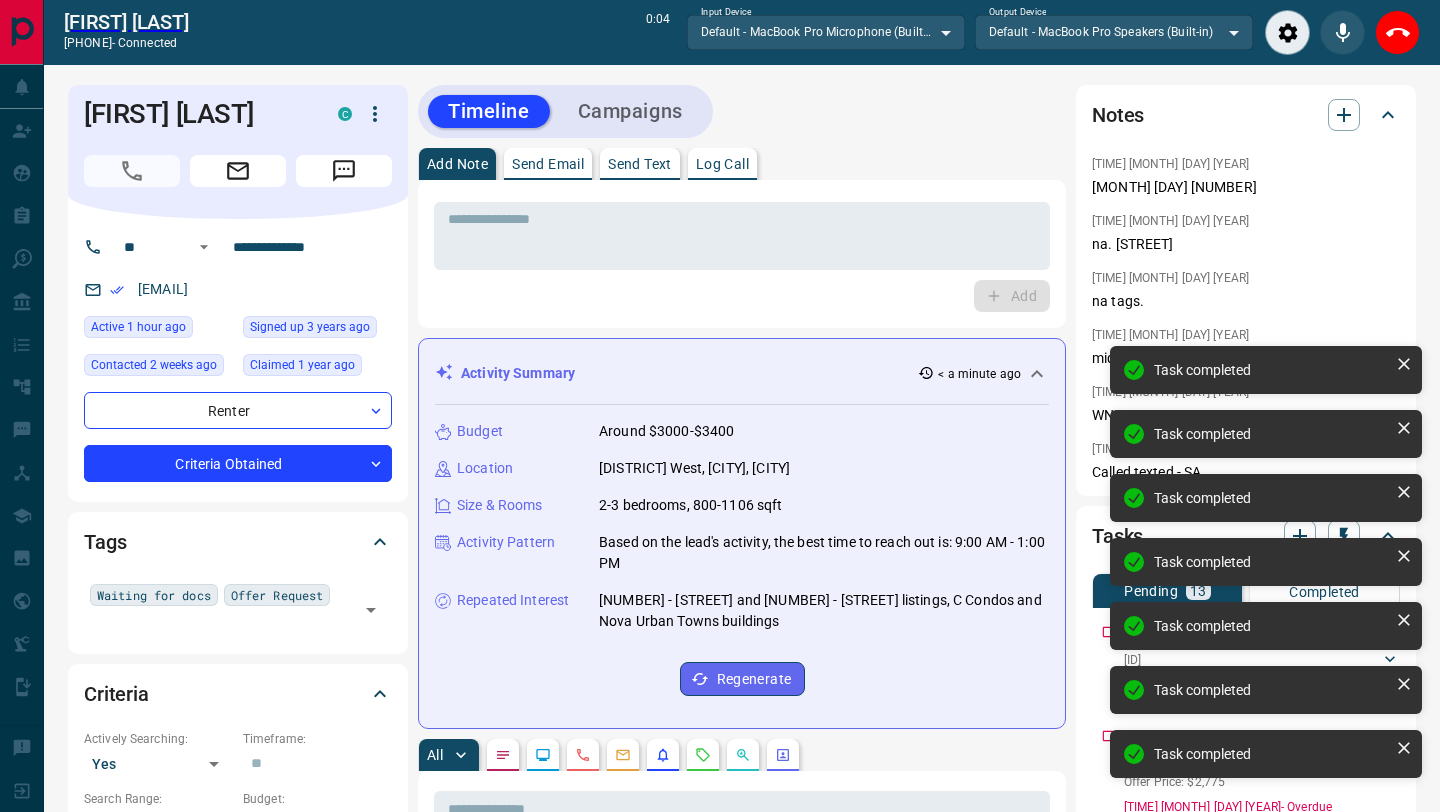 click on "Task completed" at bounding box center [1266, 626] 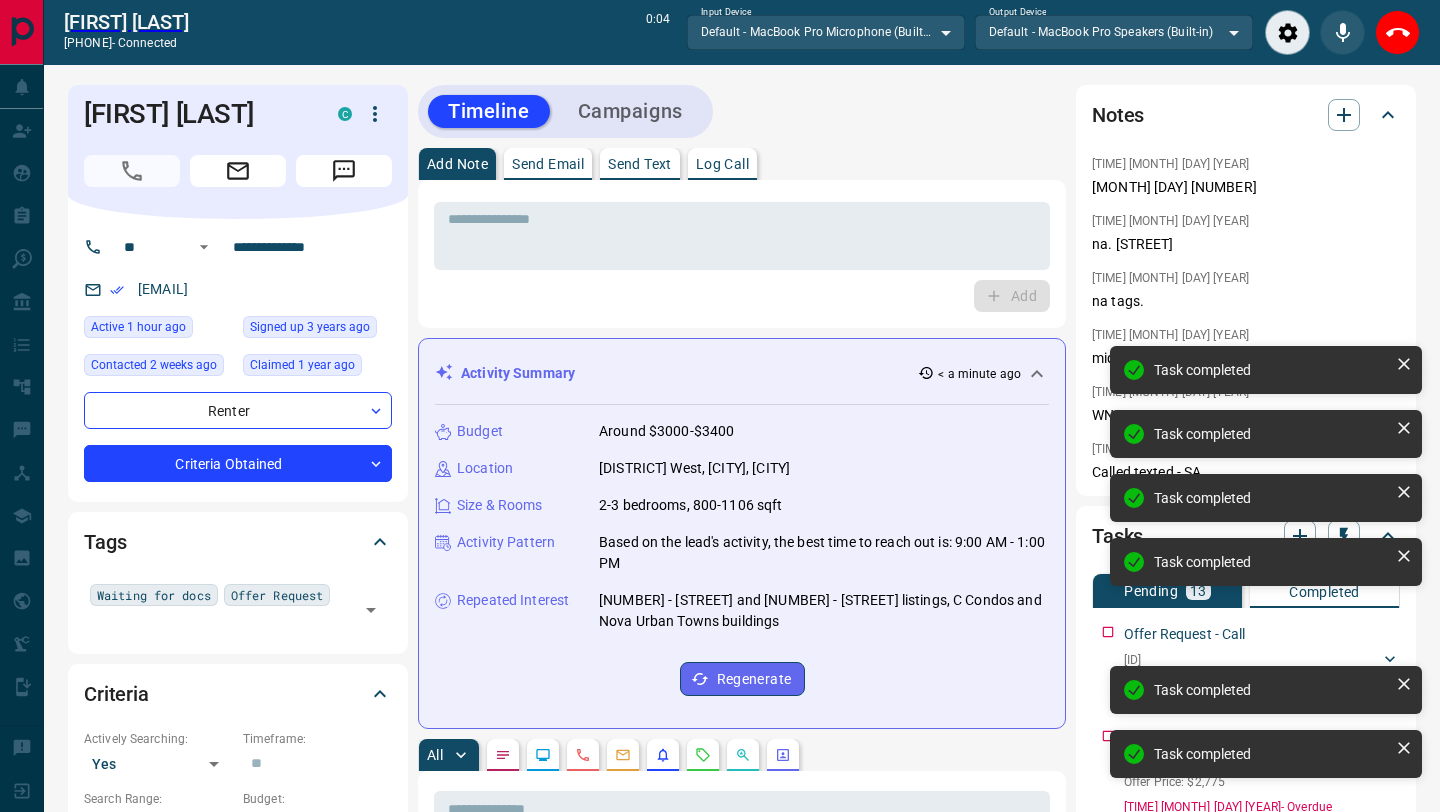 click on "Task completed Task completed Task completed Task completed Task completed Task completed Task completed" at bounding box center [1266, 570] 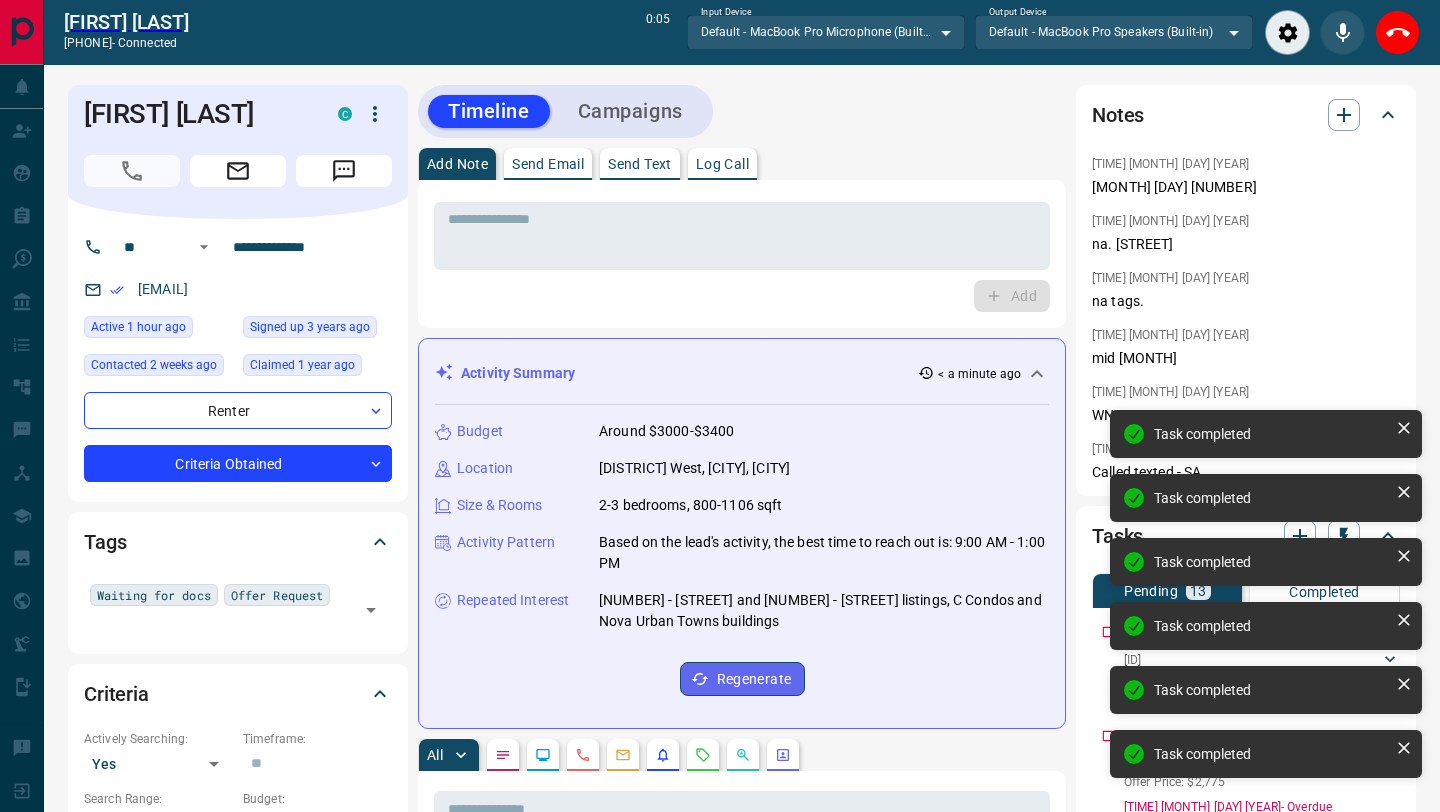 click on "Task completed" at bounding box center (1266, 626) 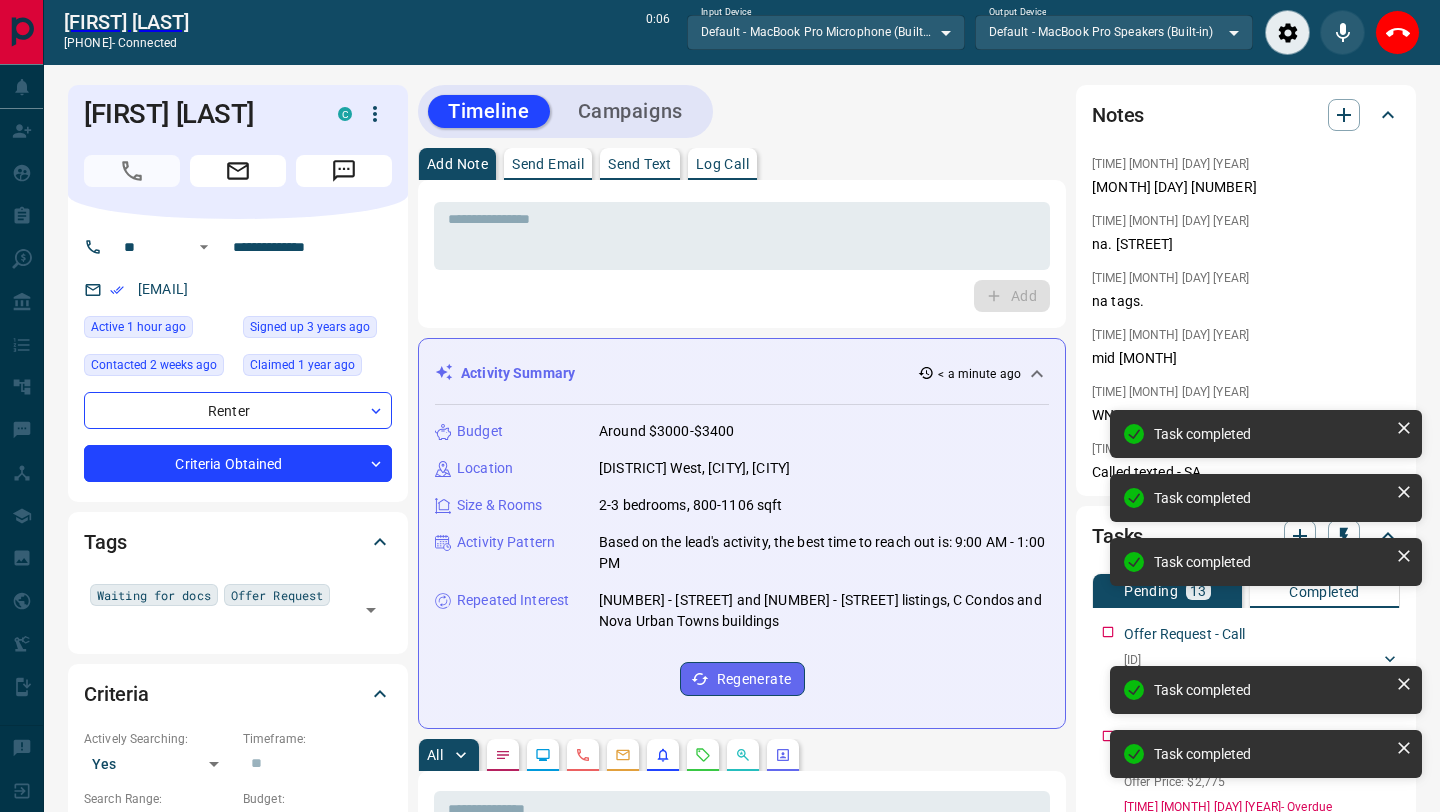 click on "Task completed Task completed Task completed Task completed Task completed Task completed" at bounding box center (1266, 602) 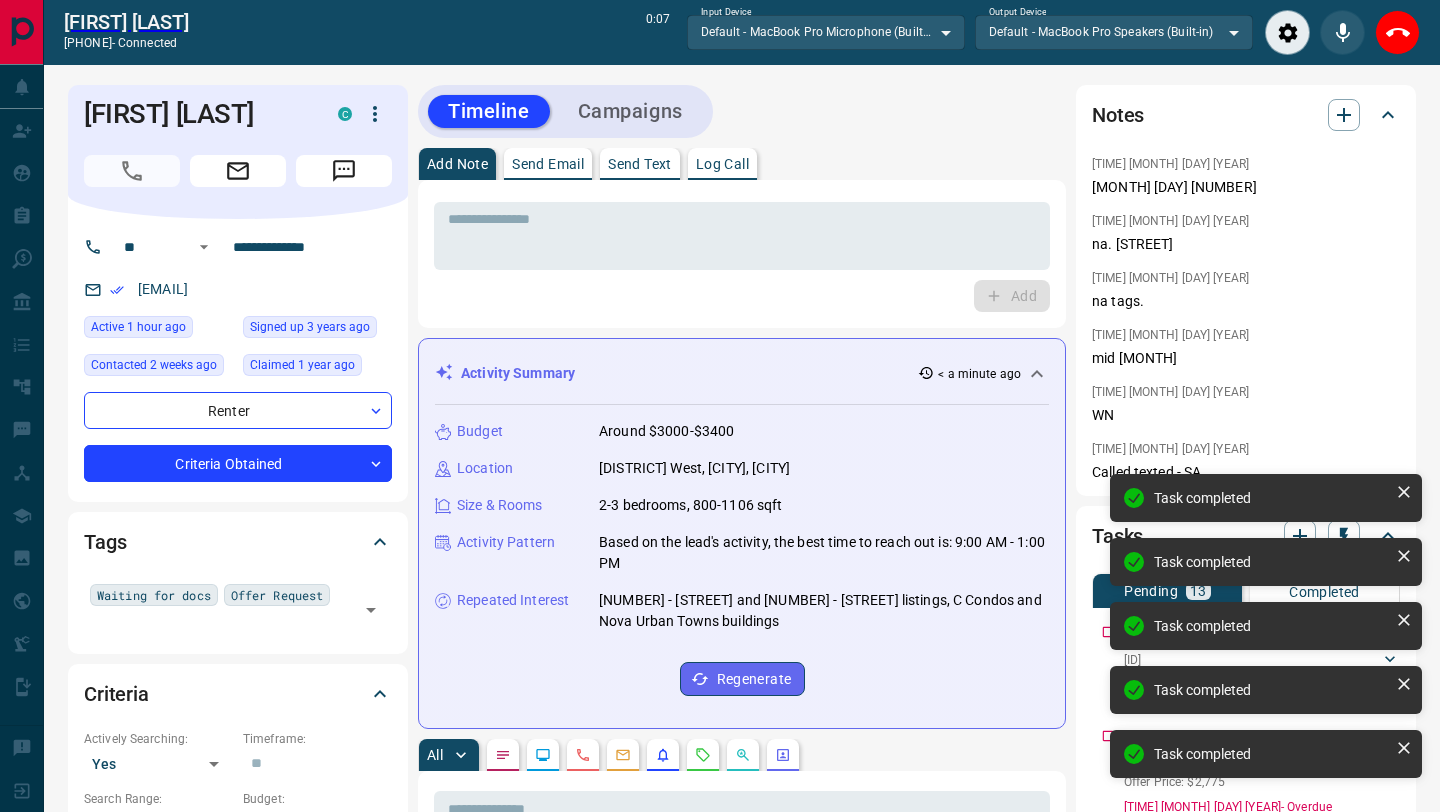click on "Task completed" at bounding box center (1266, 626) 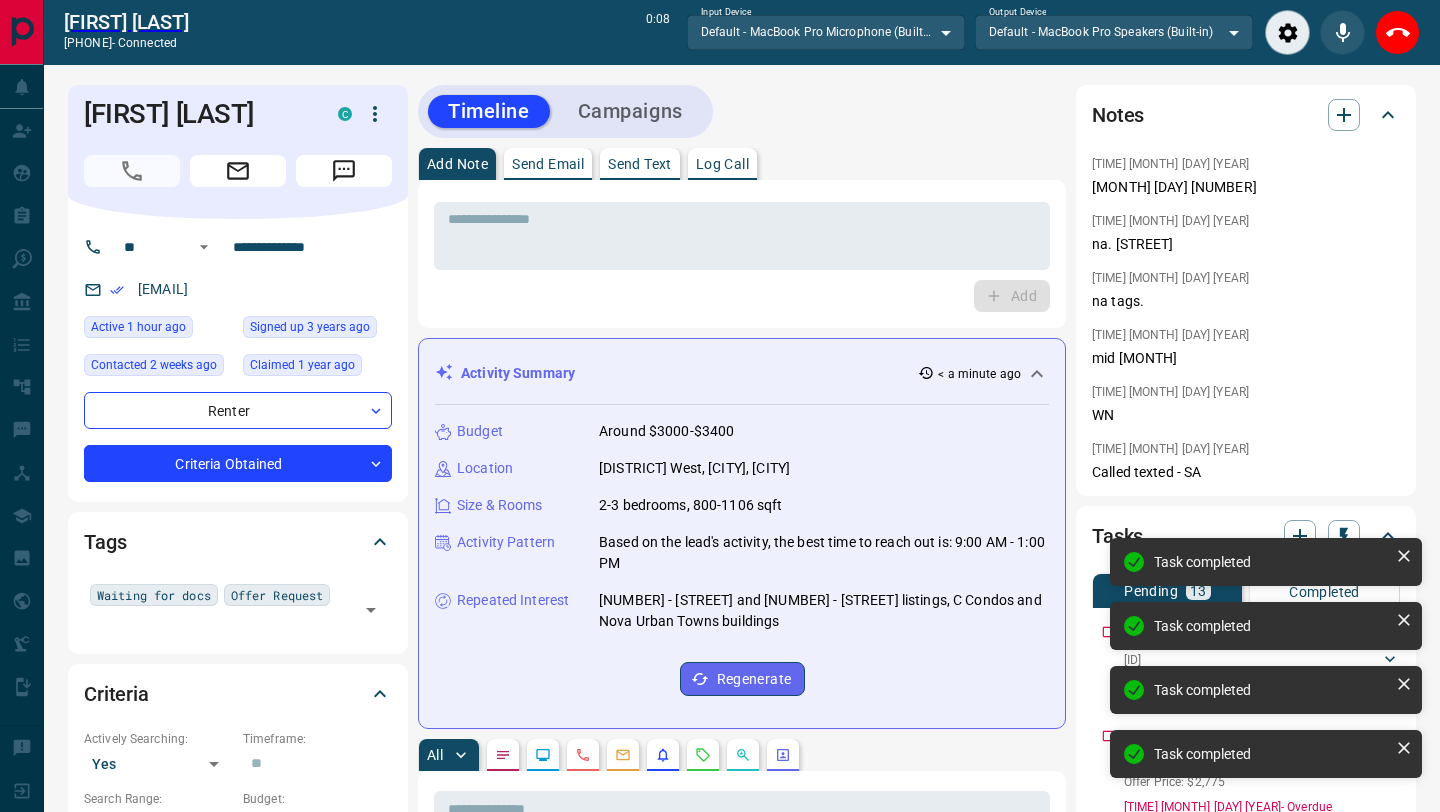 click on "Task completed Task completed Task completed Task completed Task completed" at bounding box center (1266, 666) 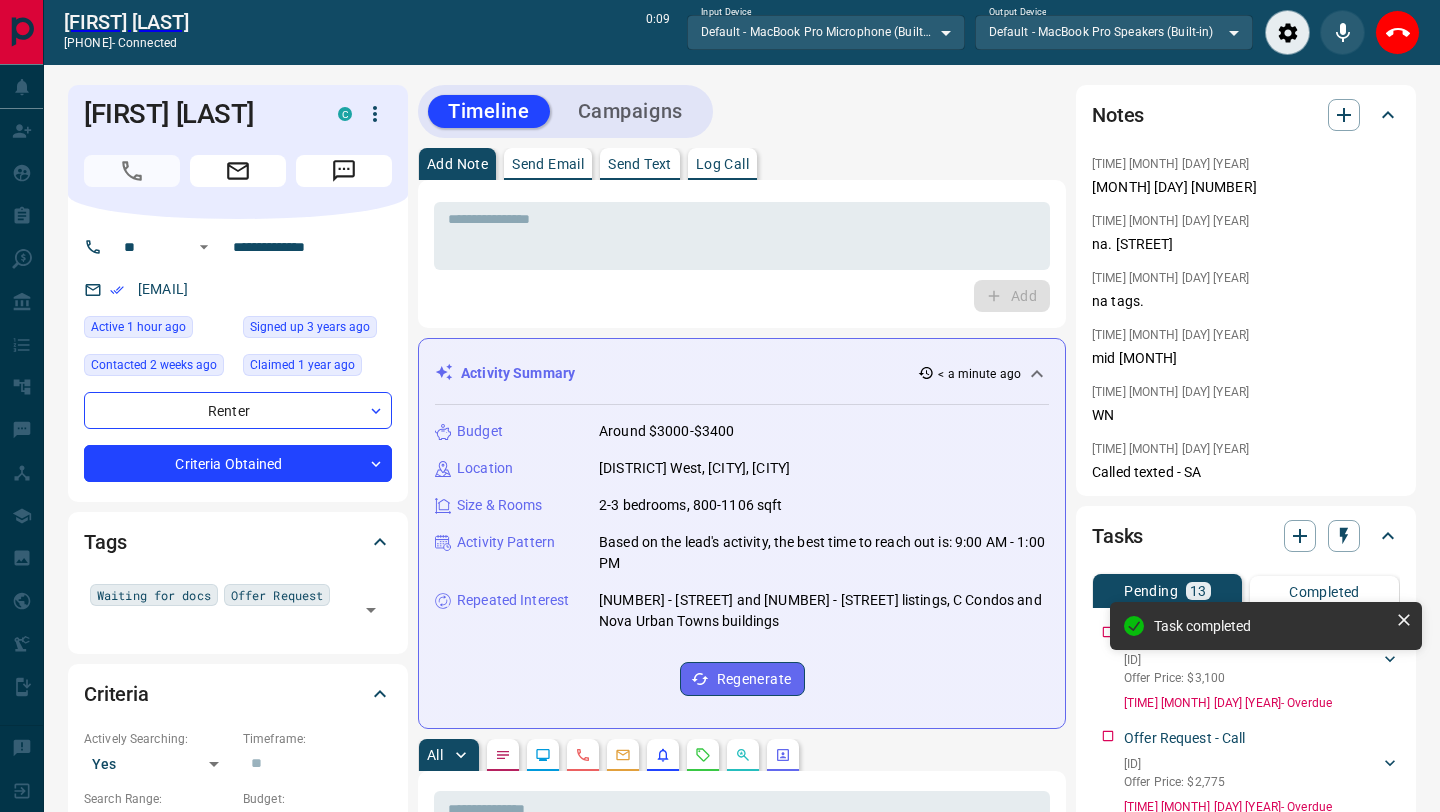 click on "Task completed" at bounding box center (1266, 626) 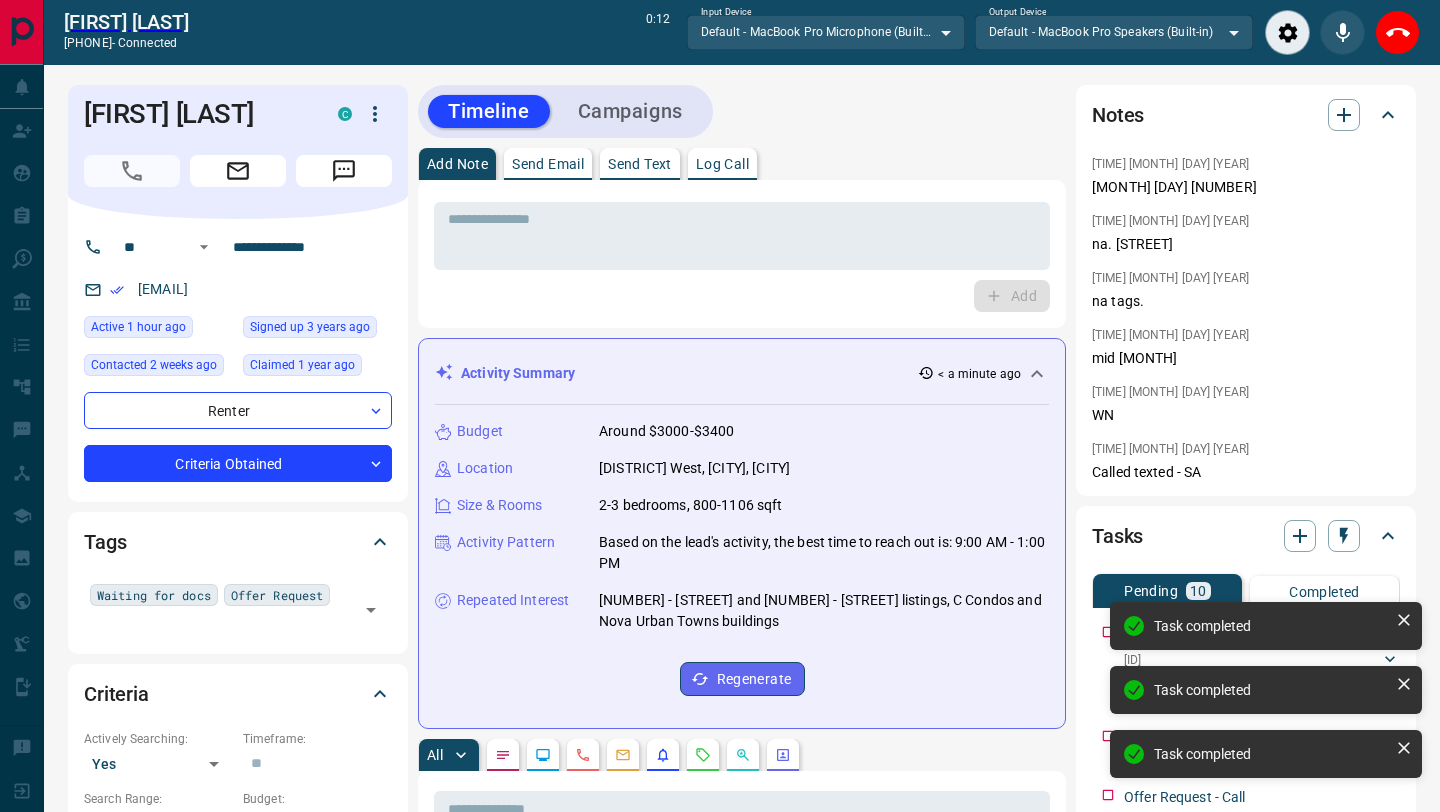 click on "Task completed" at bounding box center (1266, 626) 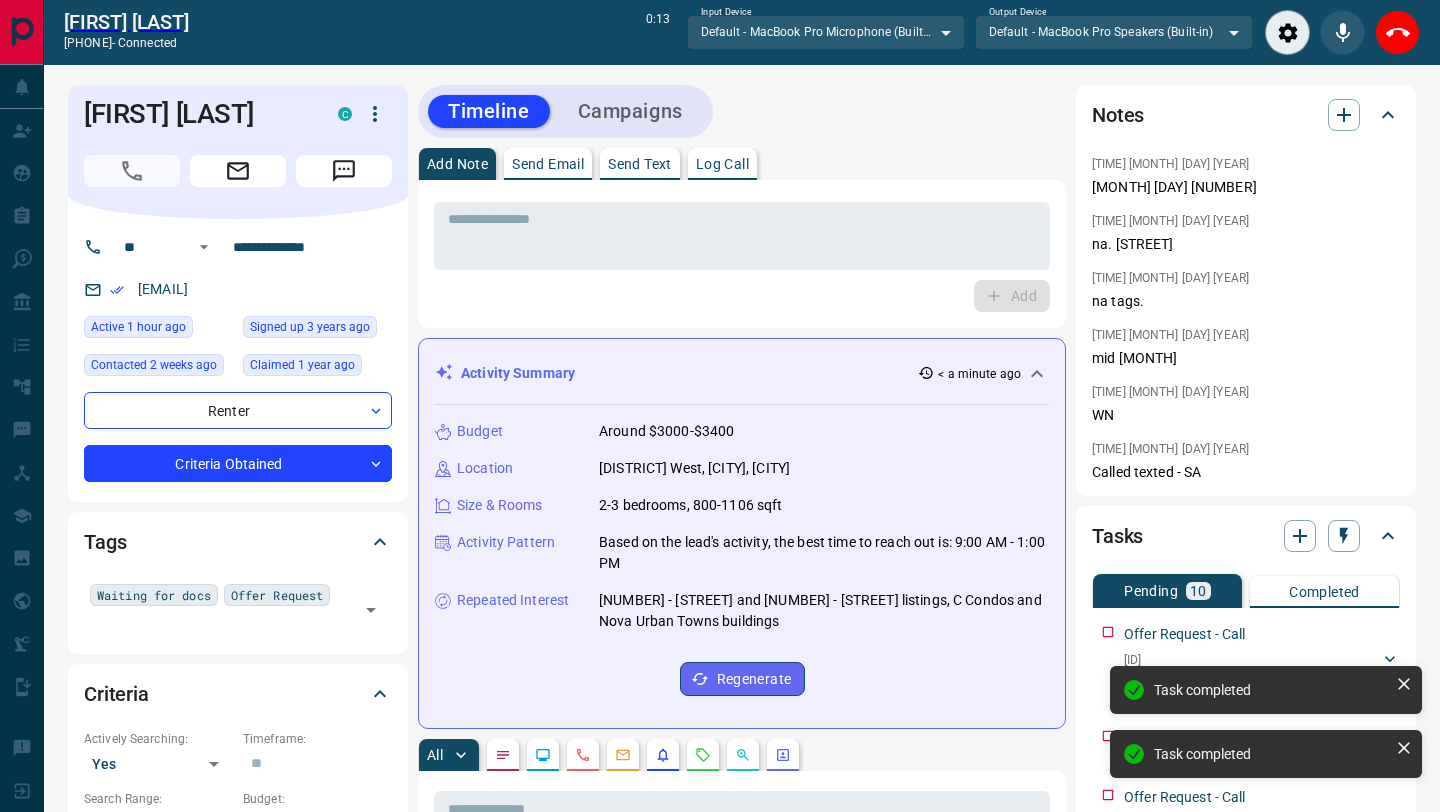 click on "Task completed Task completed Task completed" at bounding box center [1266, 698] 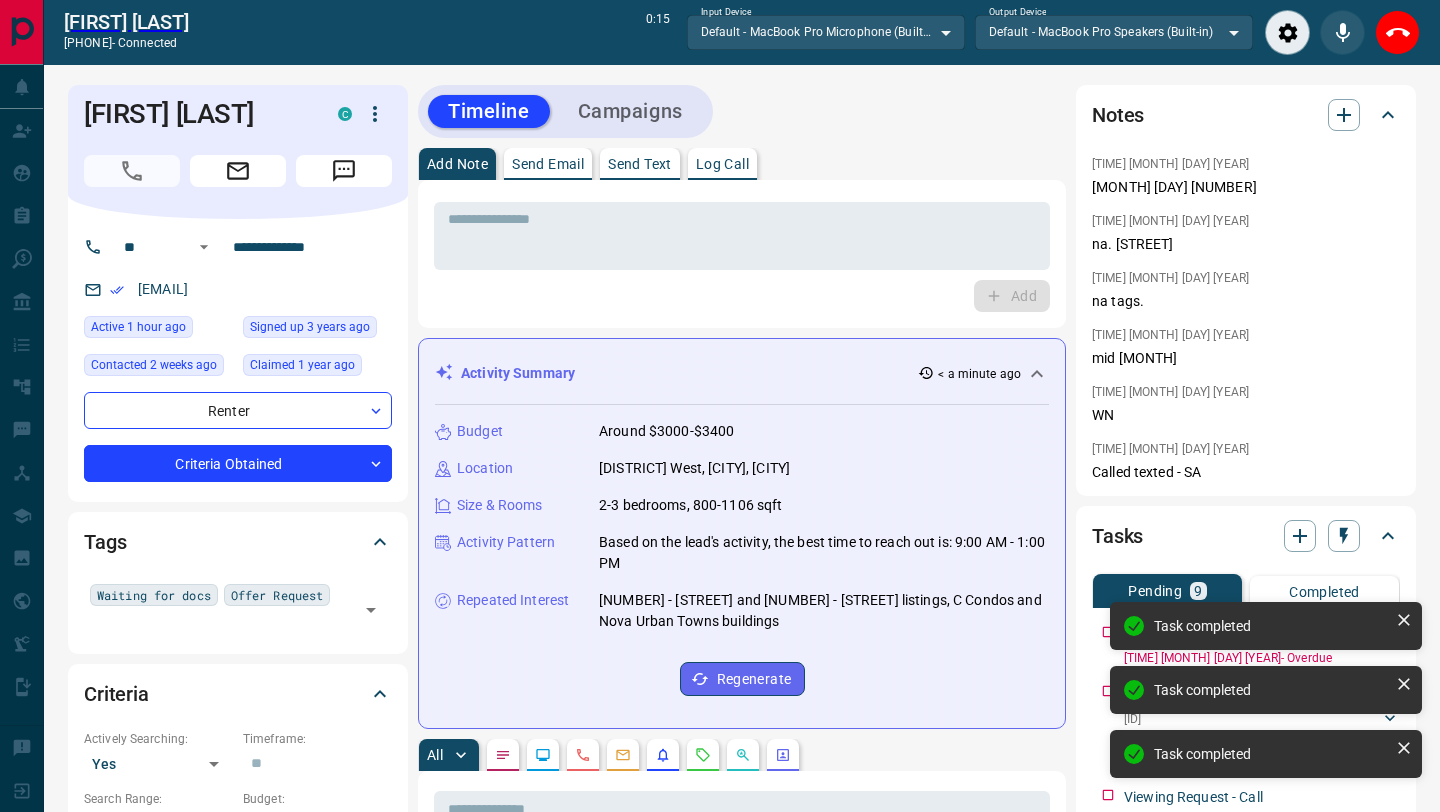 click on "Task completed" at bounding box center (1266, 626) 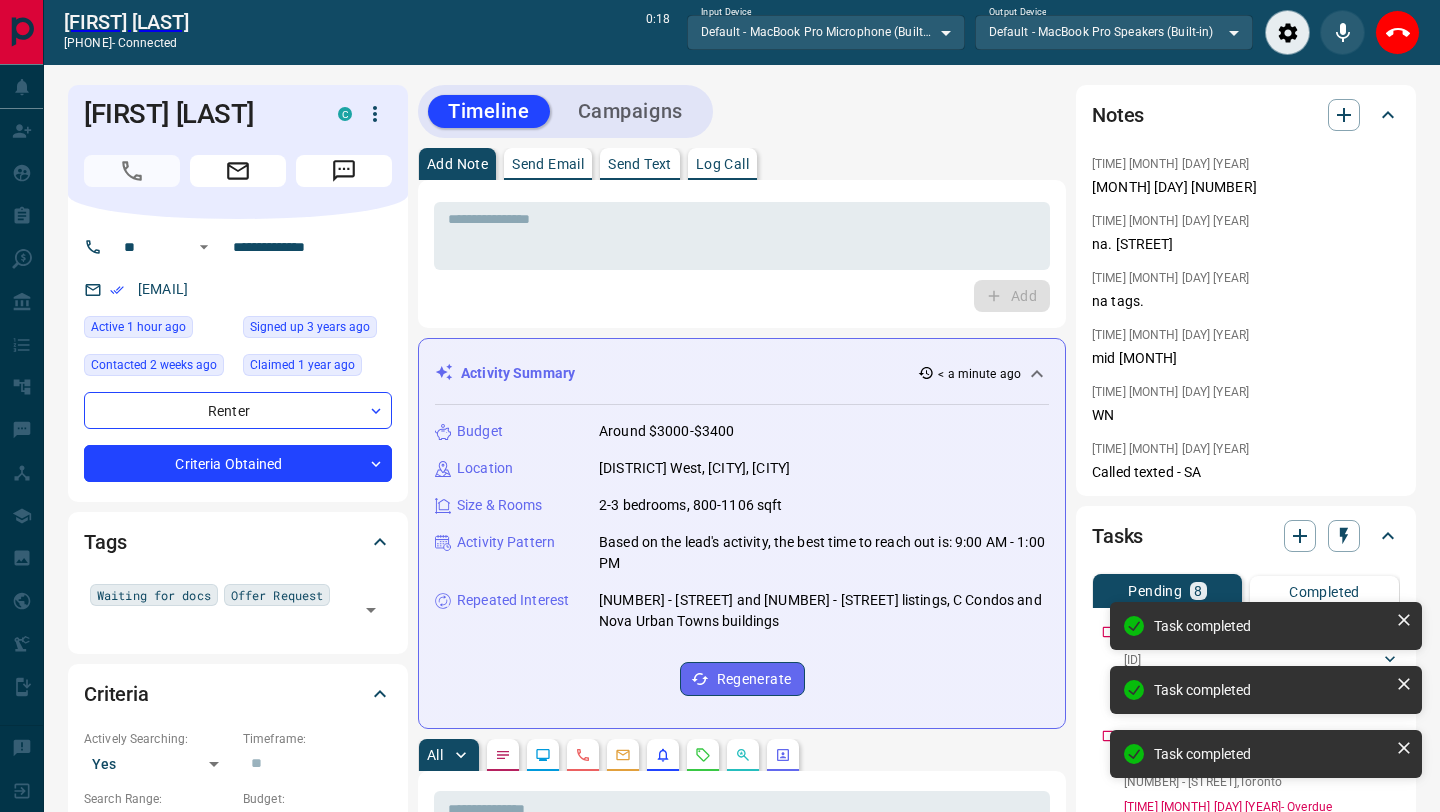 click on "Task completed" at bounding box center (1266, 626) 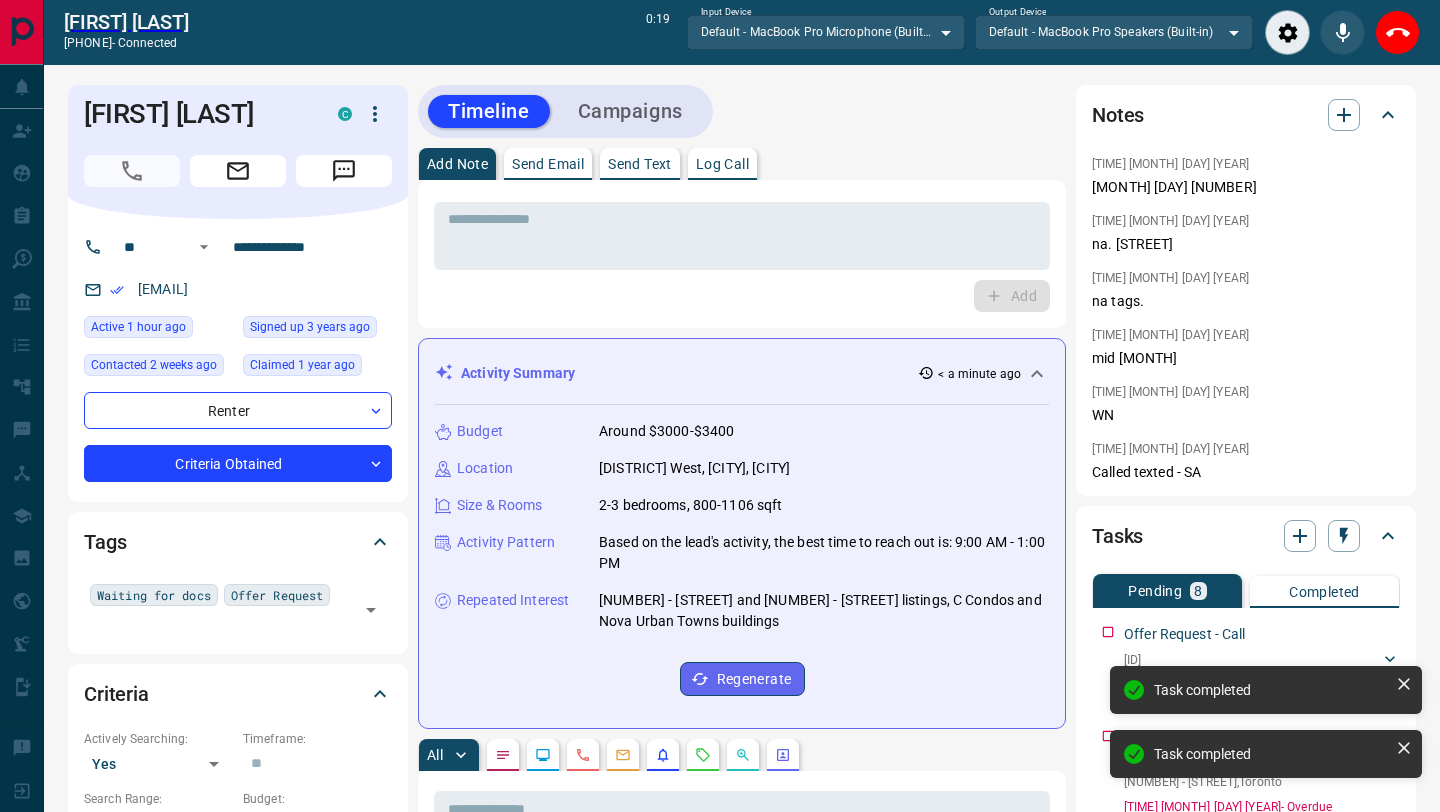 click on "Task completed Task completed Task completed" at bounding box center [1266, 730] 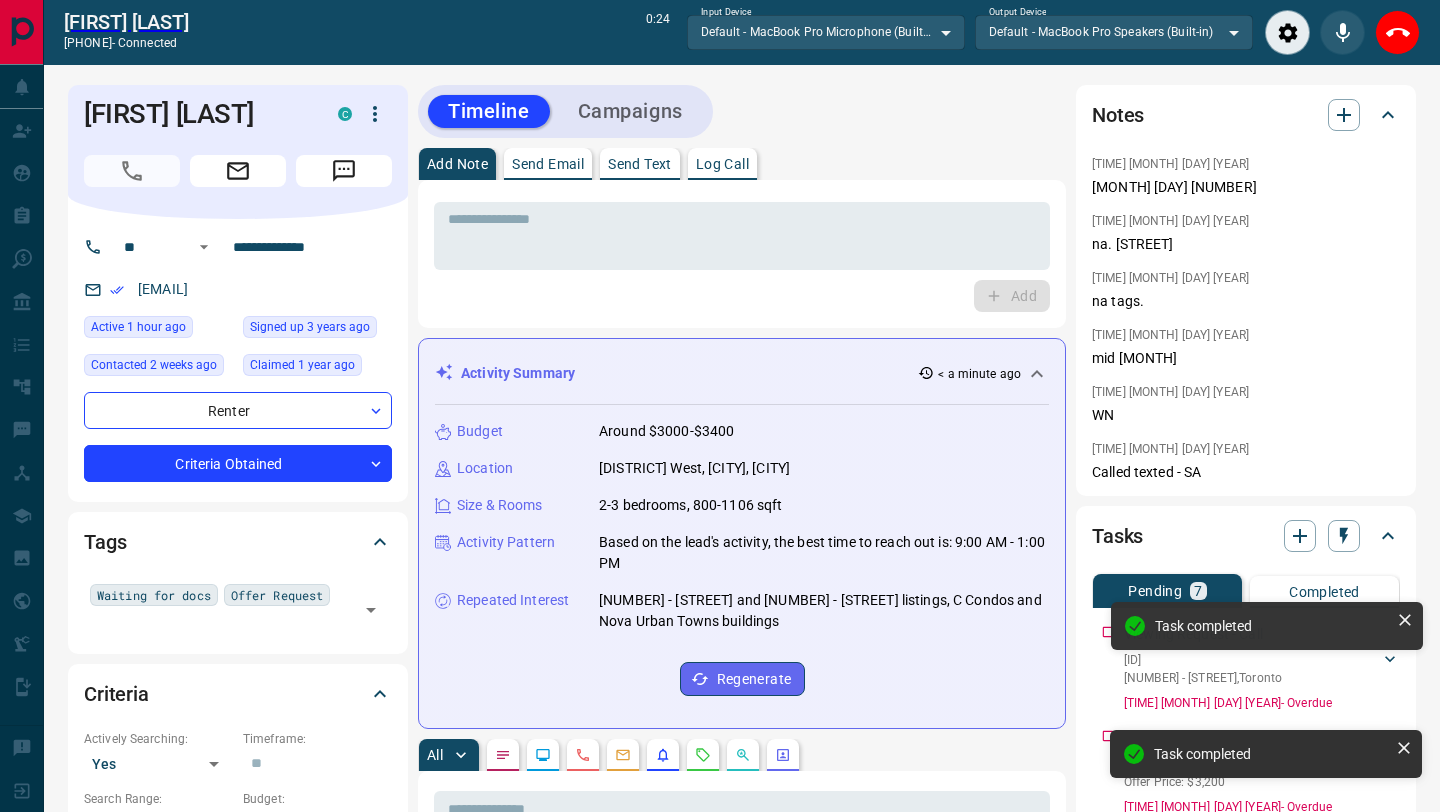 click on "Task completed" at bounding box center [1267, 626] 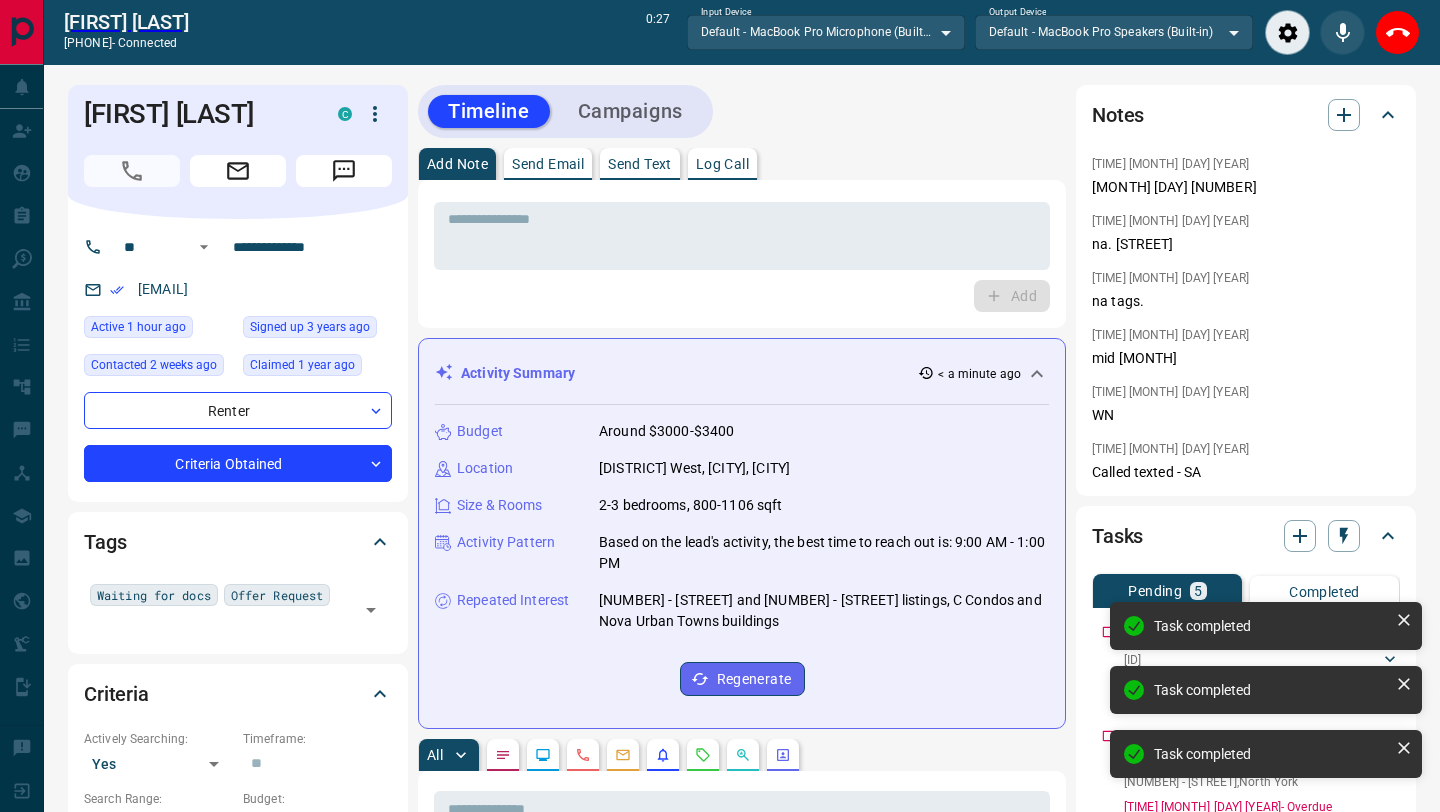 click on "Task completed Task completed Task completed" at bounding box center [1266, 698] 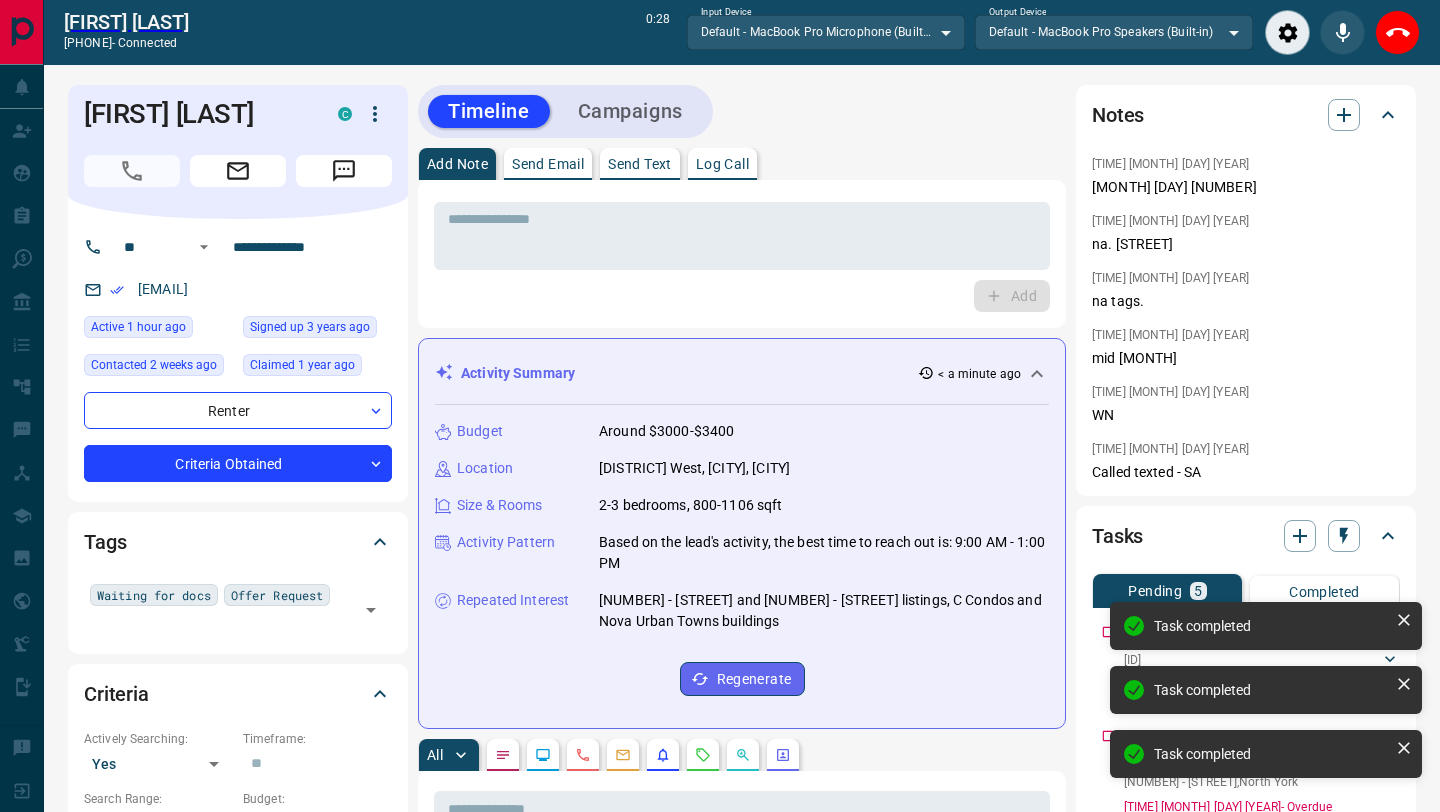 click on "Task completed" at bounding box center [1266, 626] 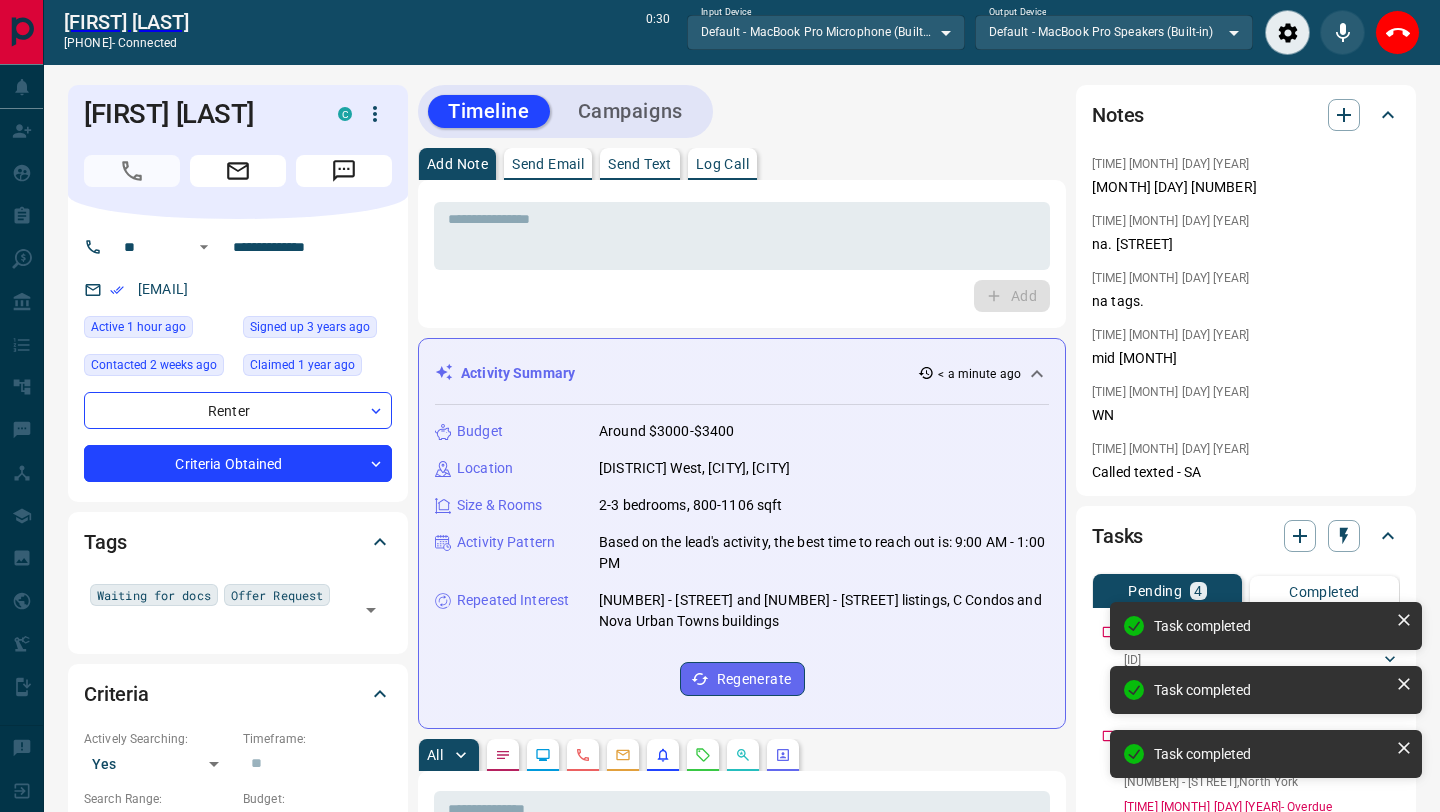 click on "Task completed" at bounding box center (1266, 626) 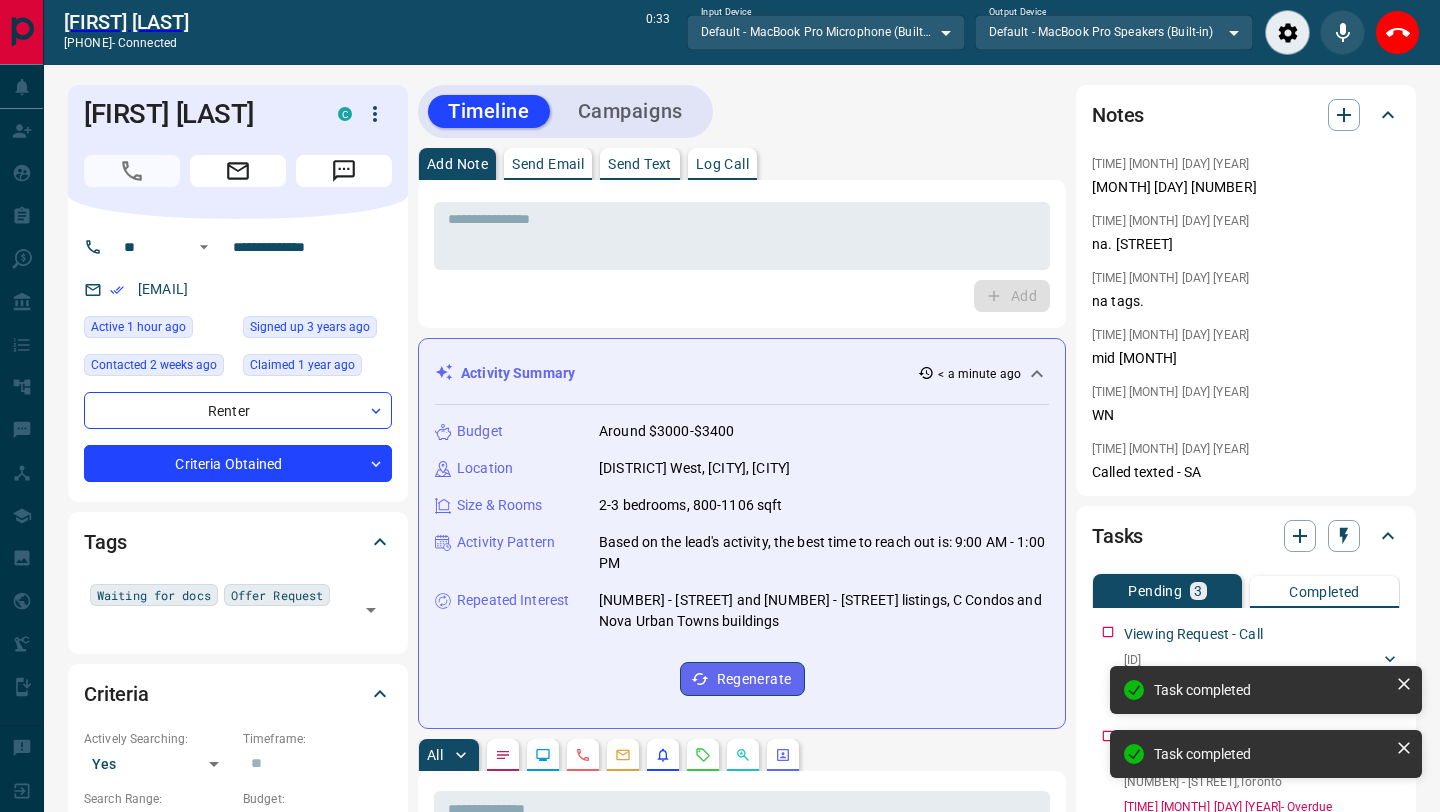 click on "Task completed Task completed Task completed" at bounding box center [1266, 698] 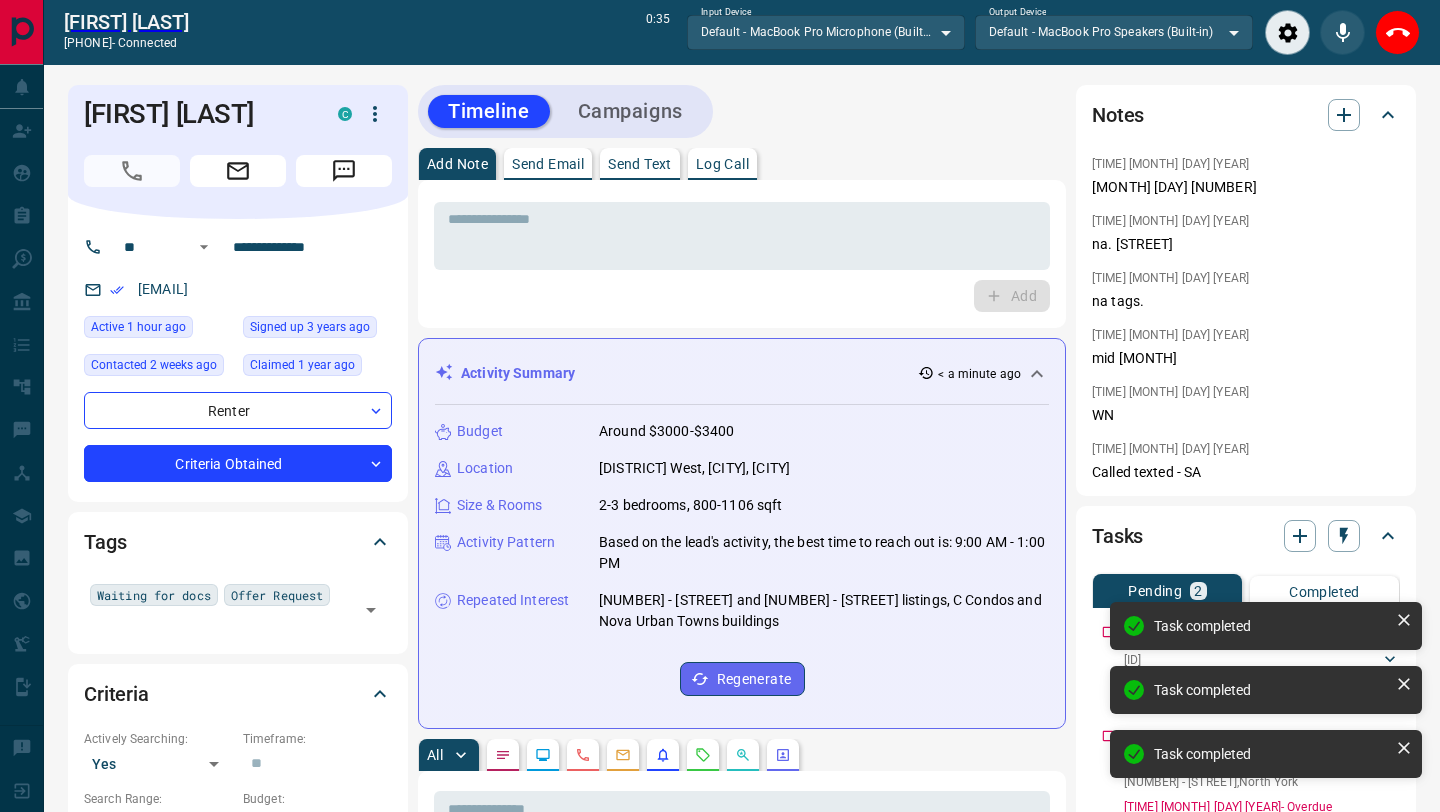 click on "Task completed Task completed Task completed" at bounding box center [1266, 698] 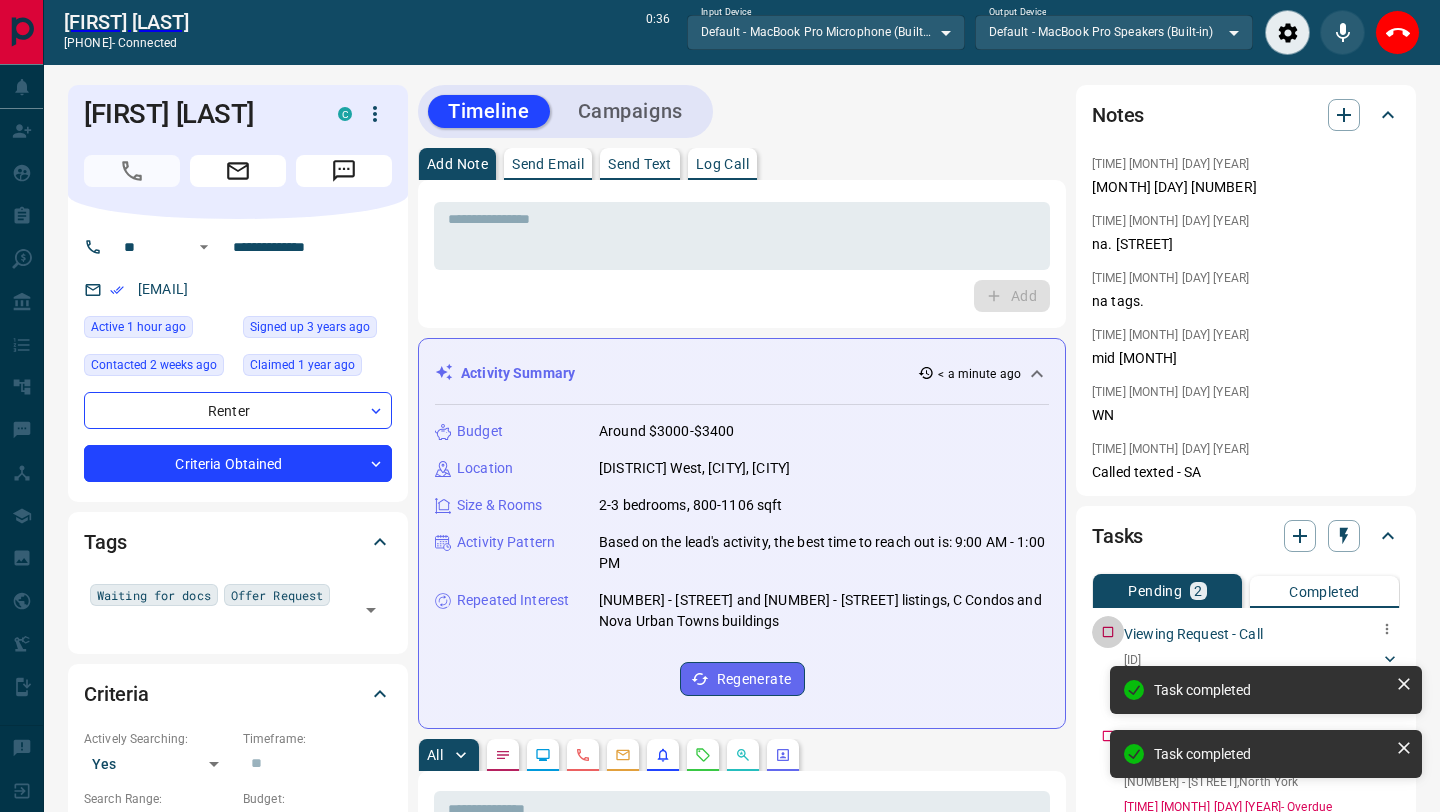 click on "**********" at bounding box center (720, 1247) 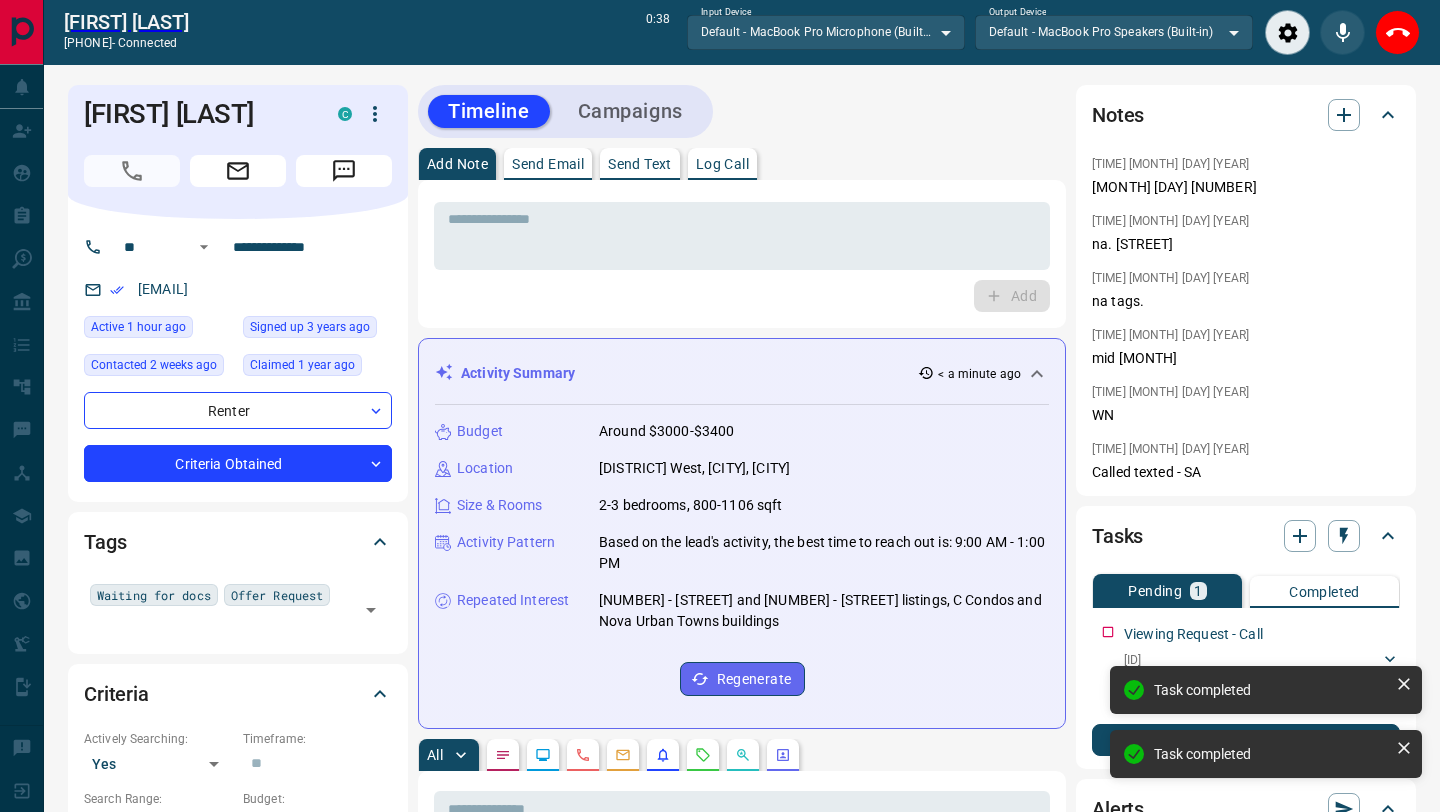 click on "Task completed Task completed Task completed" at bounding box center (1266, 698) 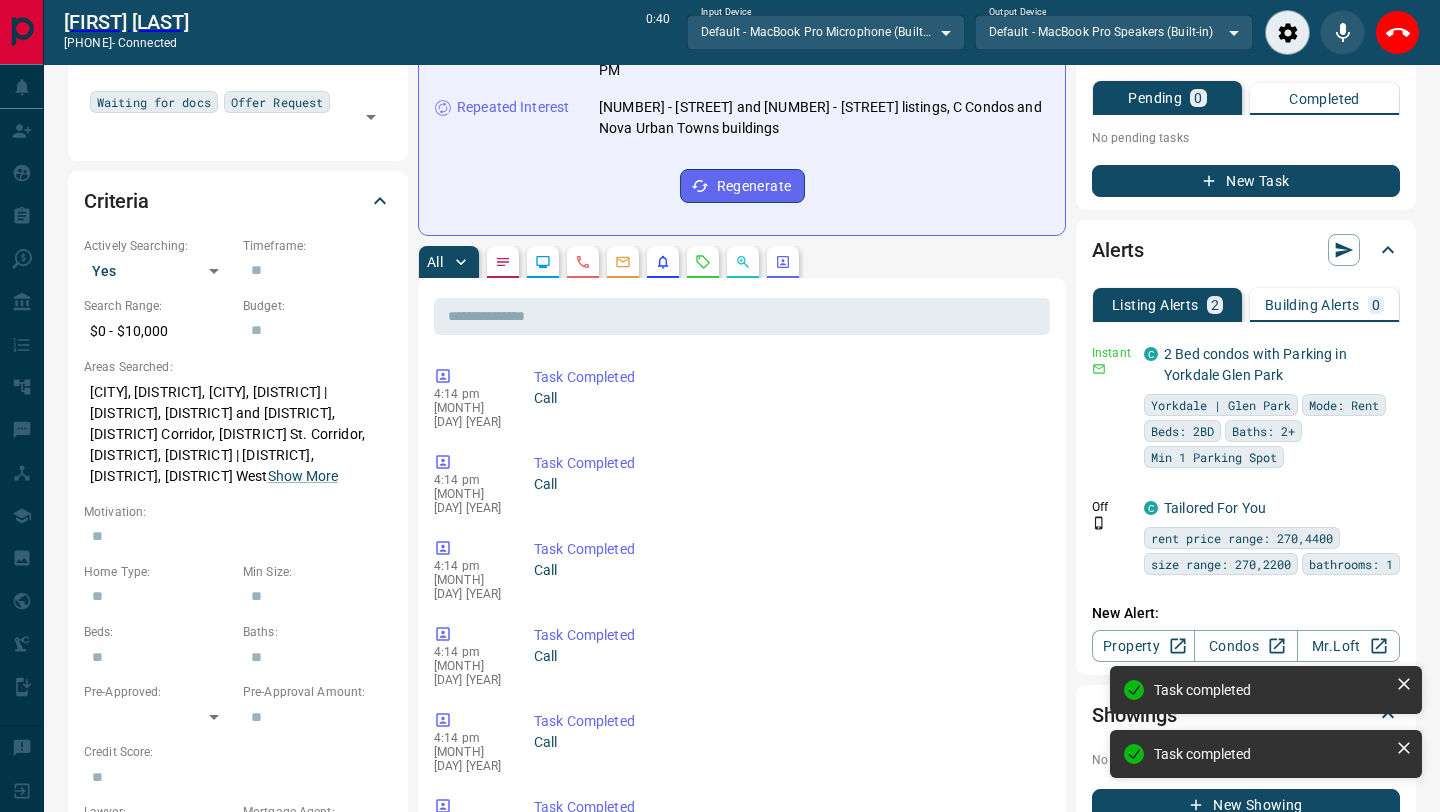 scroll, scrollTop: 534, scrollLeft: 0, axis: vertical 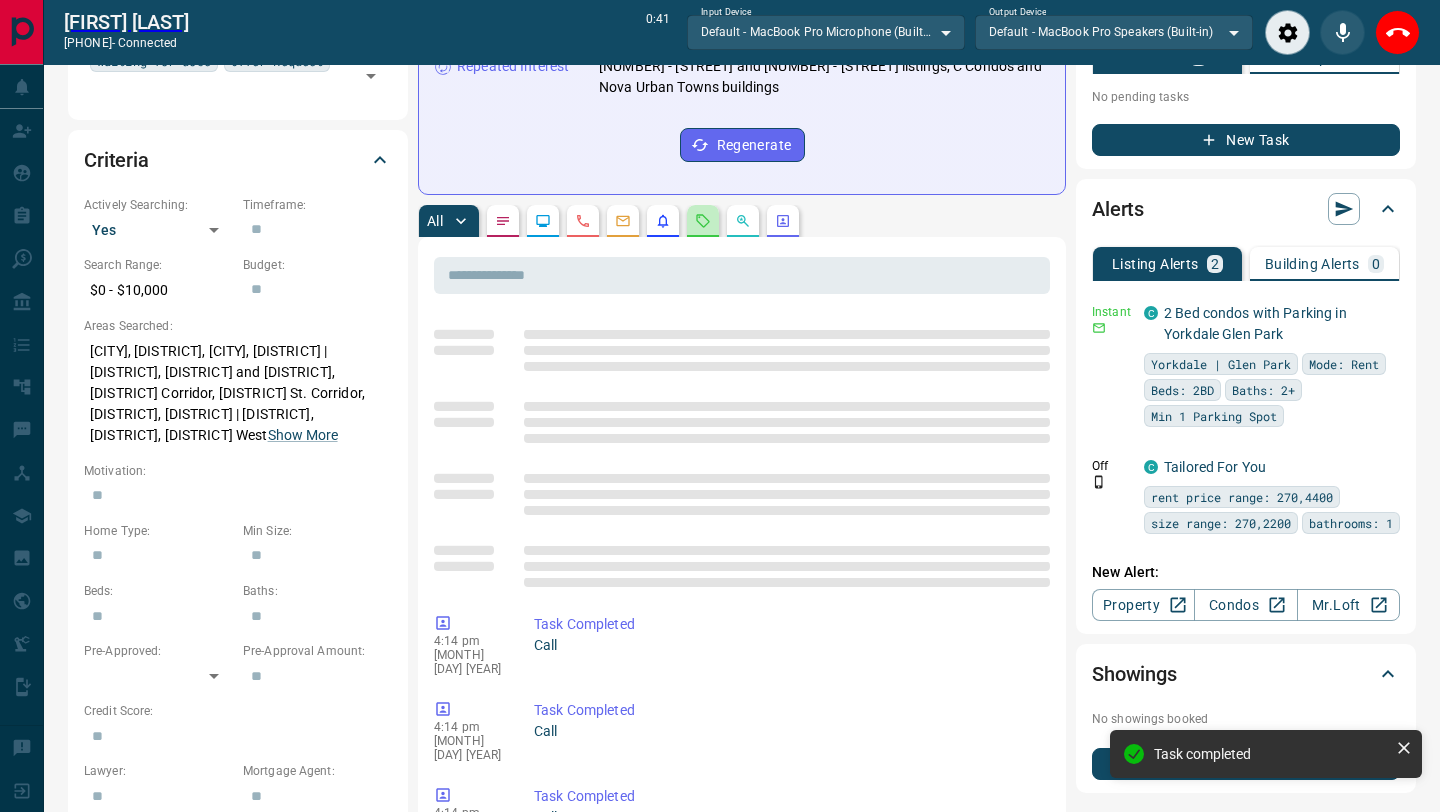 click at bounding box center [703, 221] 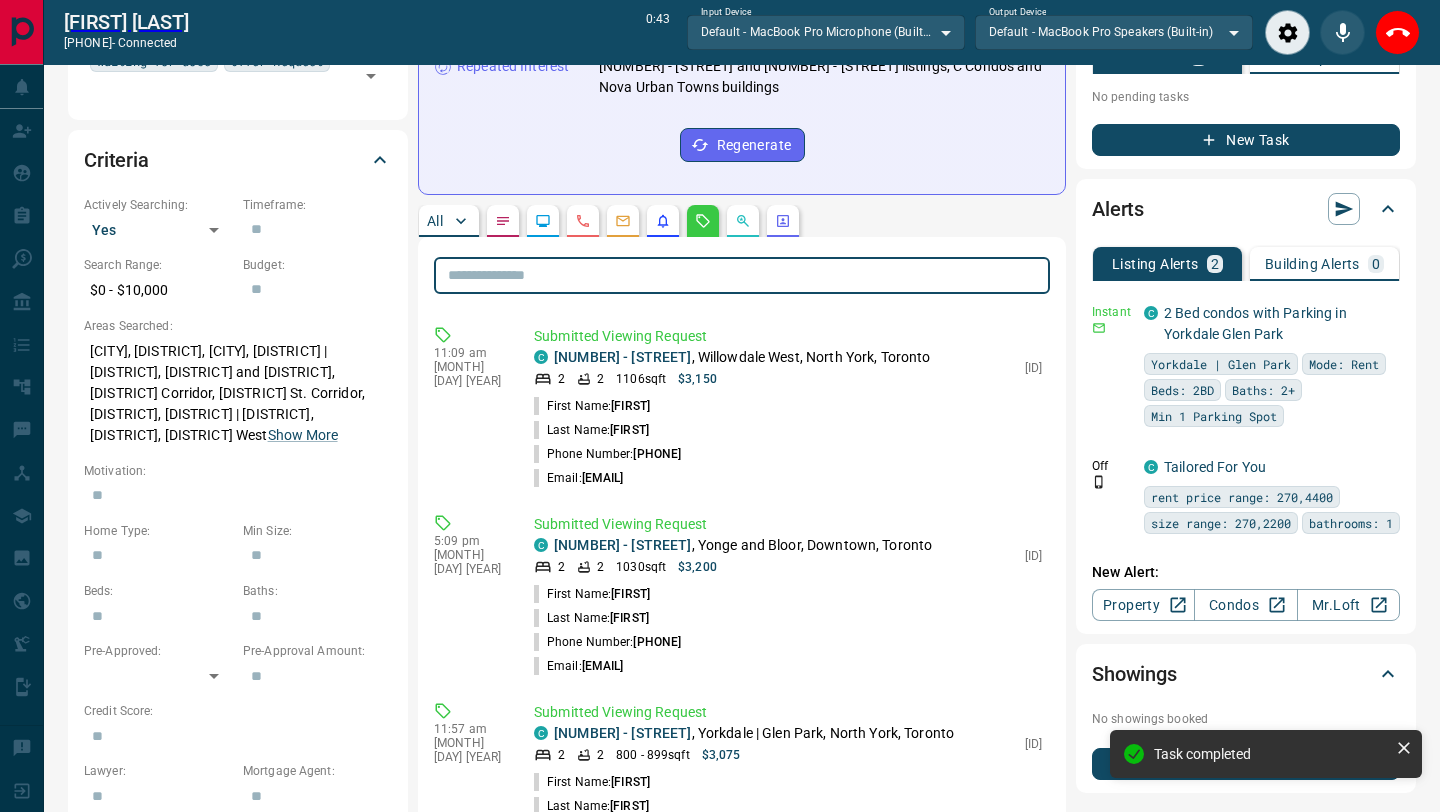 click at bounding box center (742, 275) 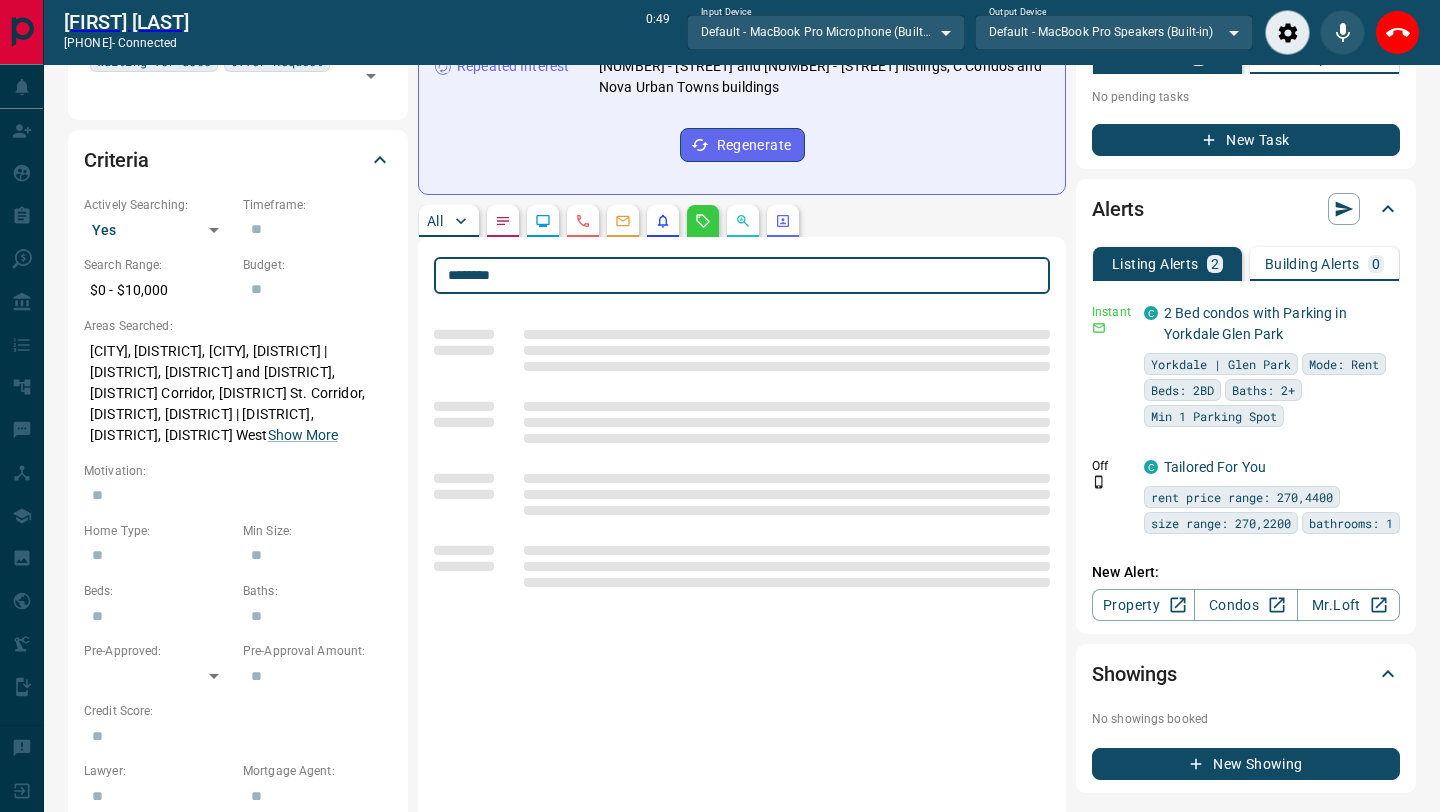 scroll, scrollTop: 0, scrollLeft: 0, axis: both 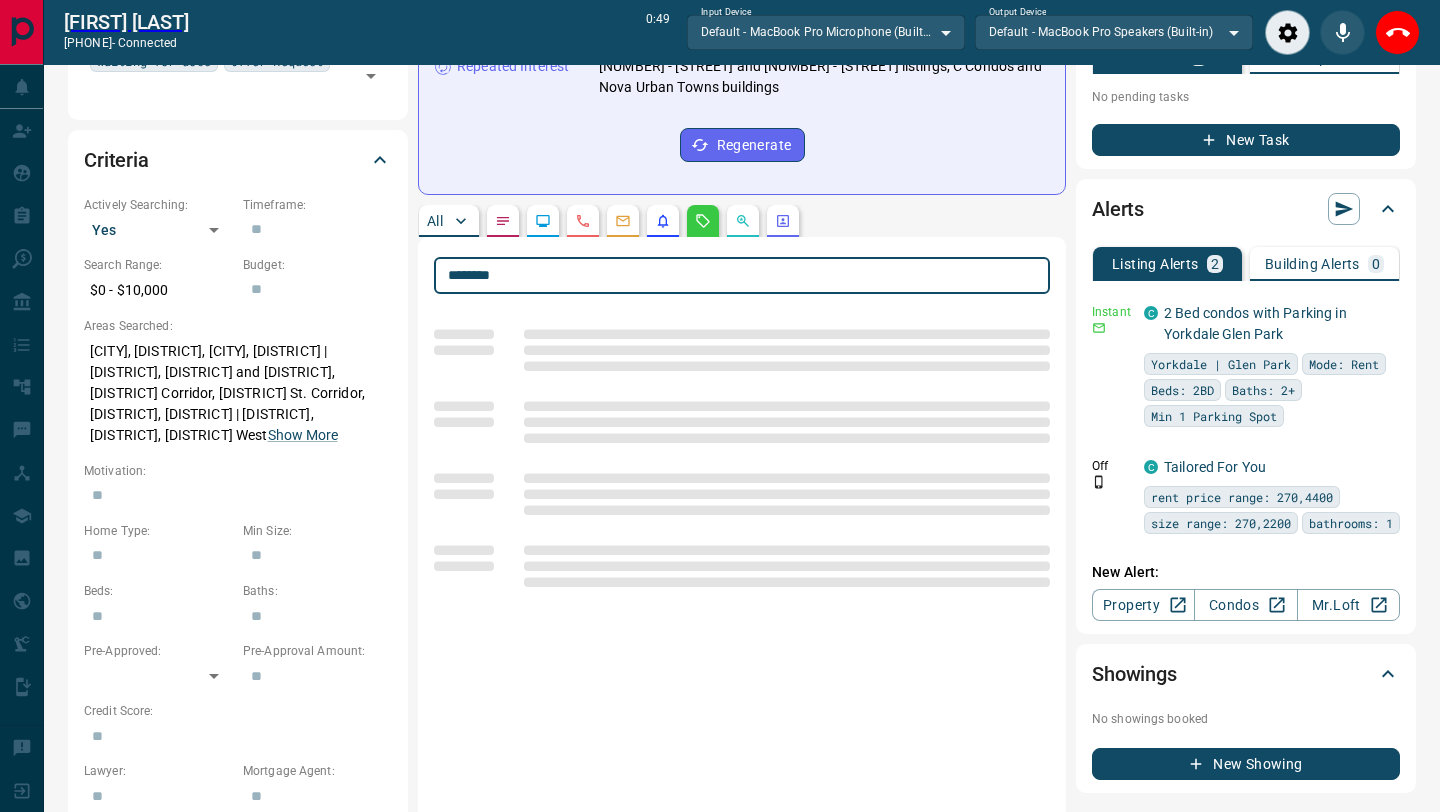 type on "*******" 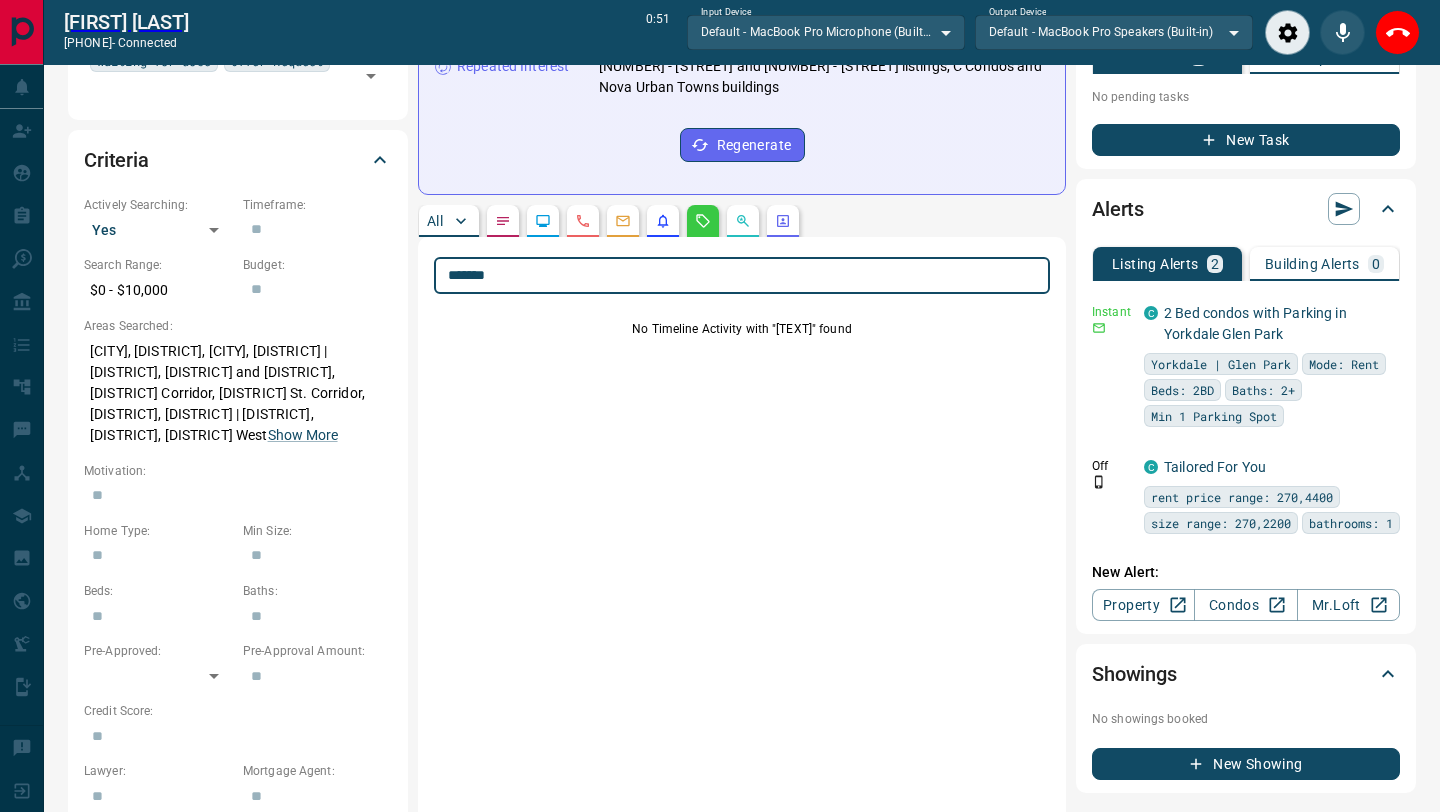 click on "*******" at bounding box center [742, 275] 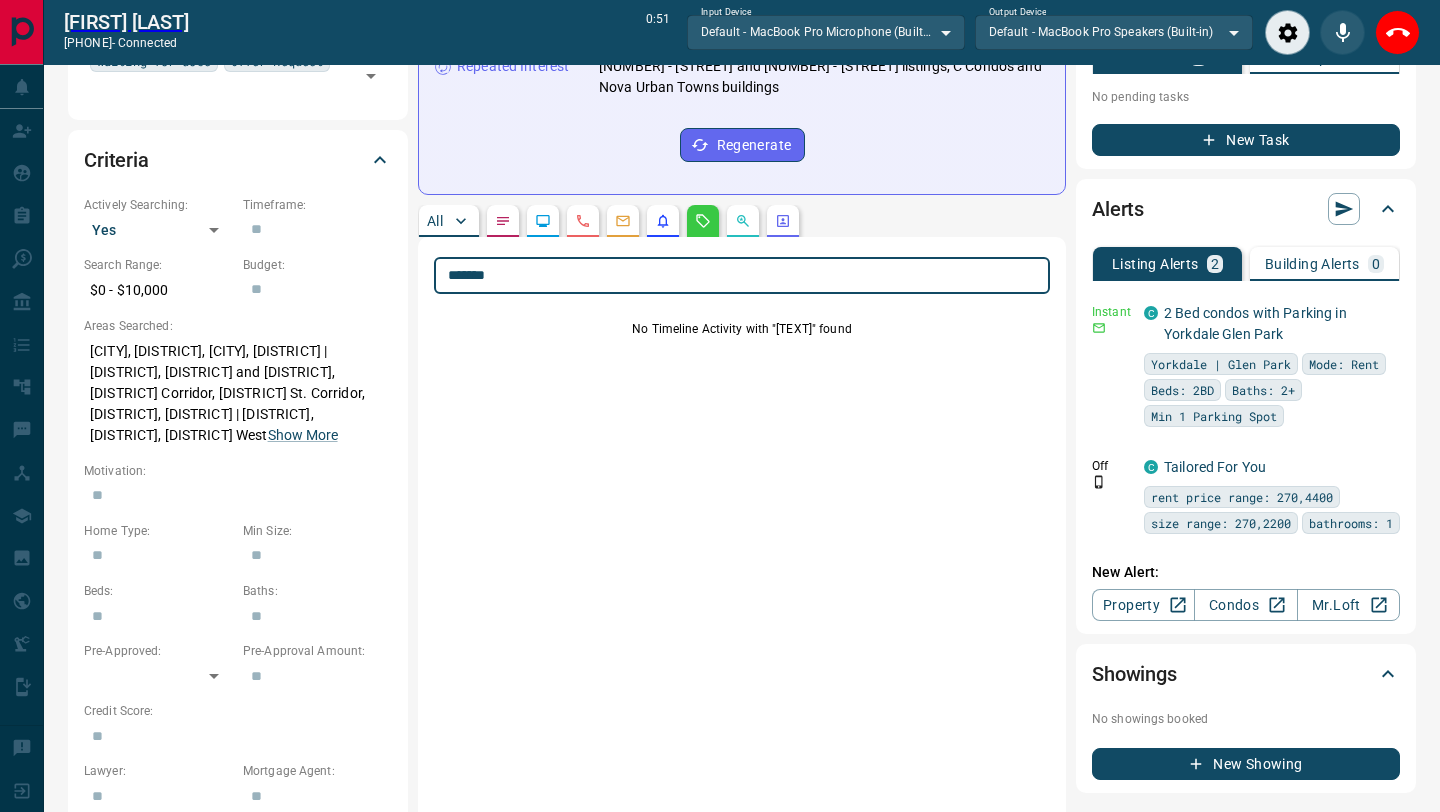 click on "*******" at bounding box center [742, 275] 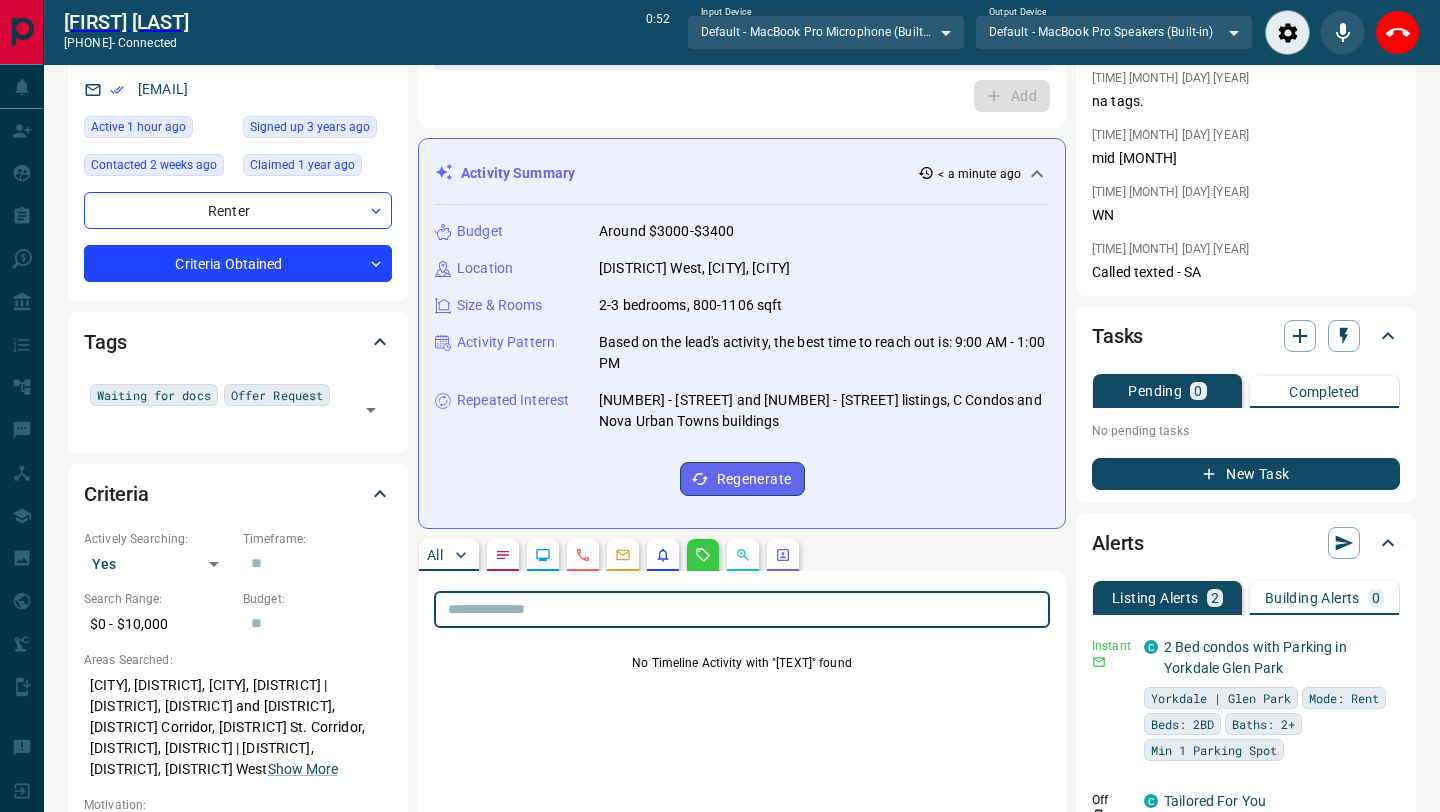 scroll, scrollTop: 0, scrollLeft: 0, axis: both 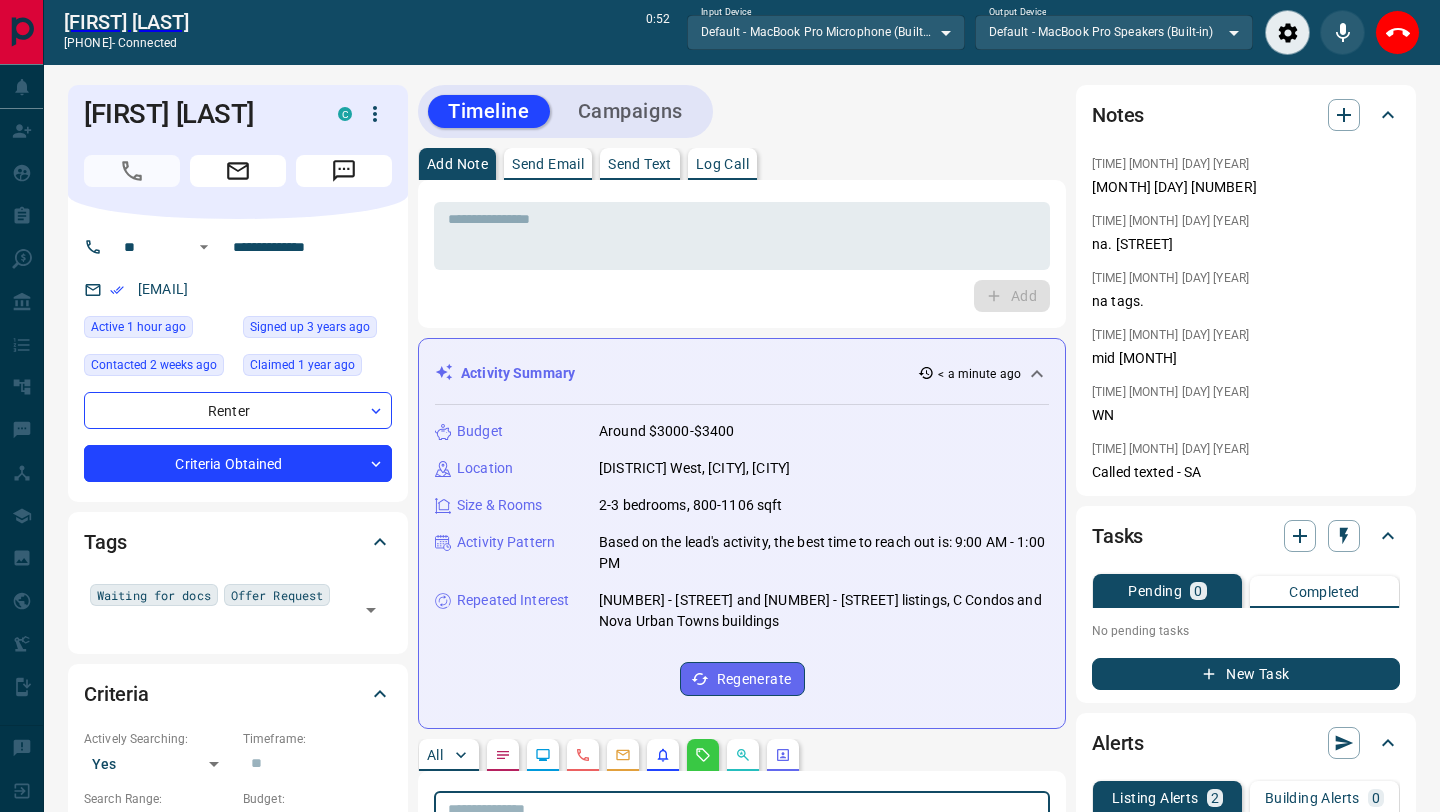 click on "Send Email" at bounding box center (548, 164) 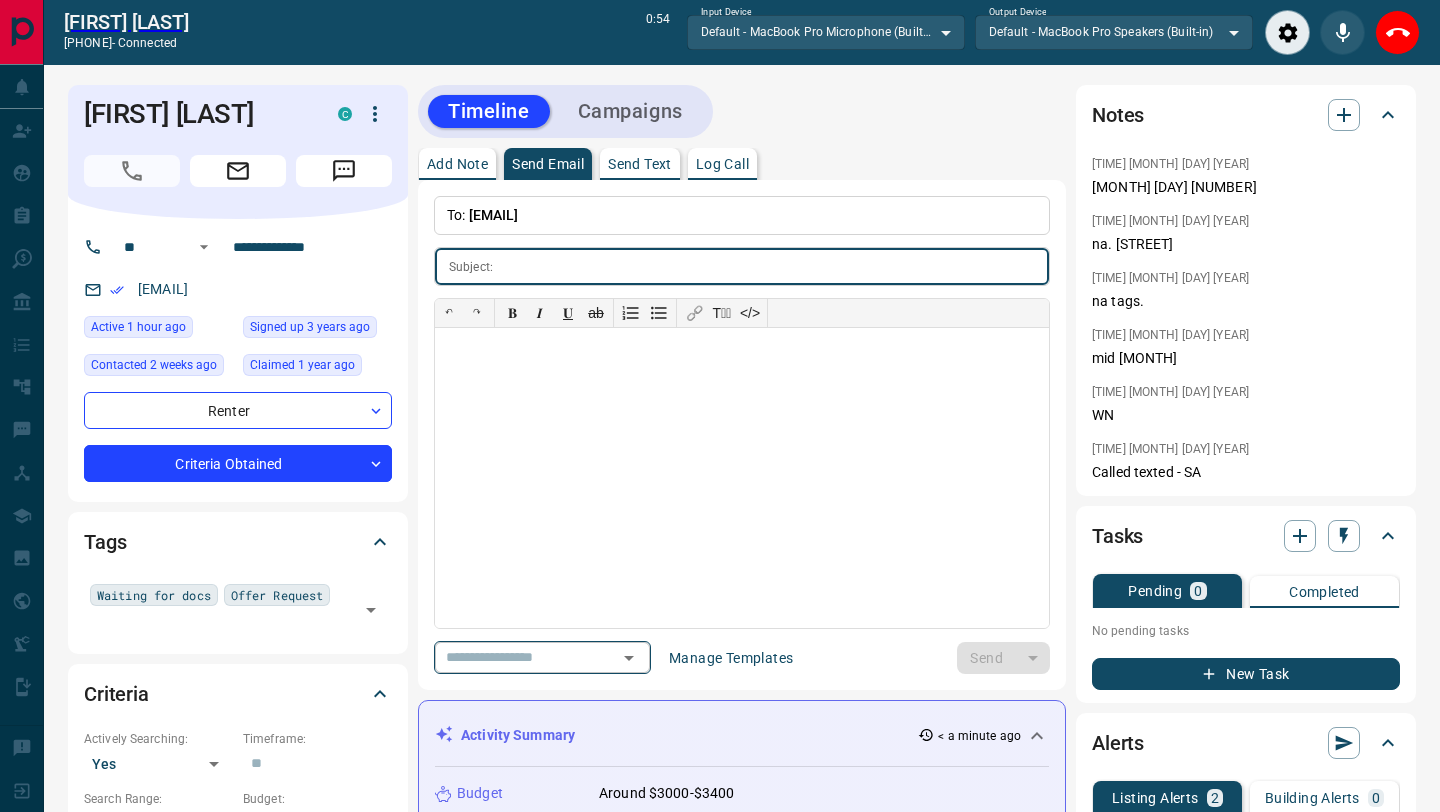 click on "​" at bounding box center (542, 657) 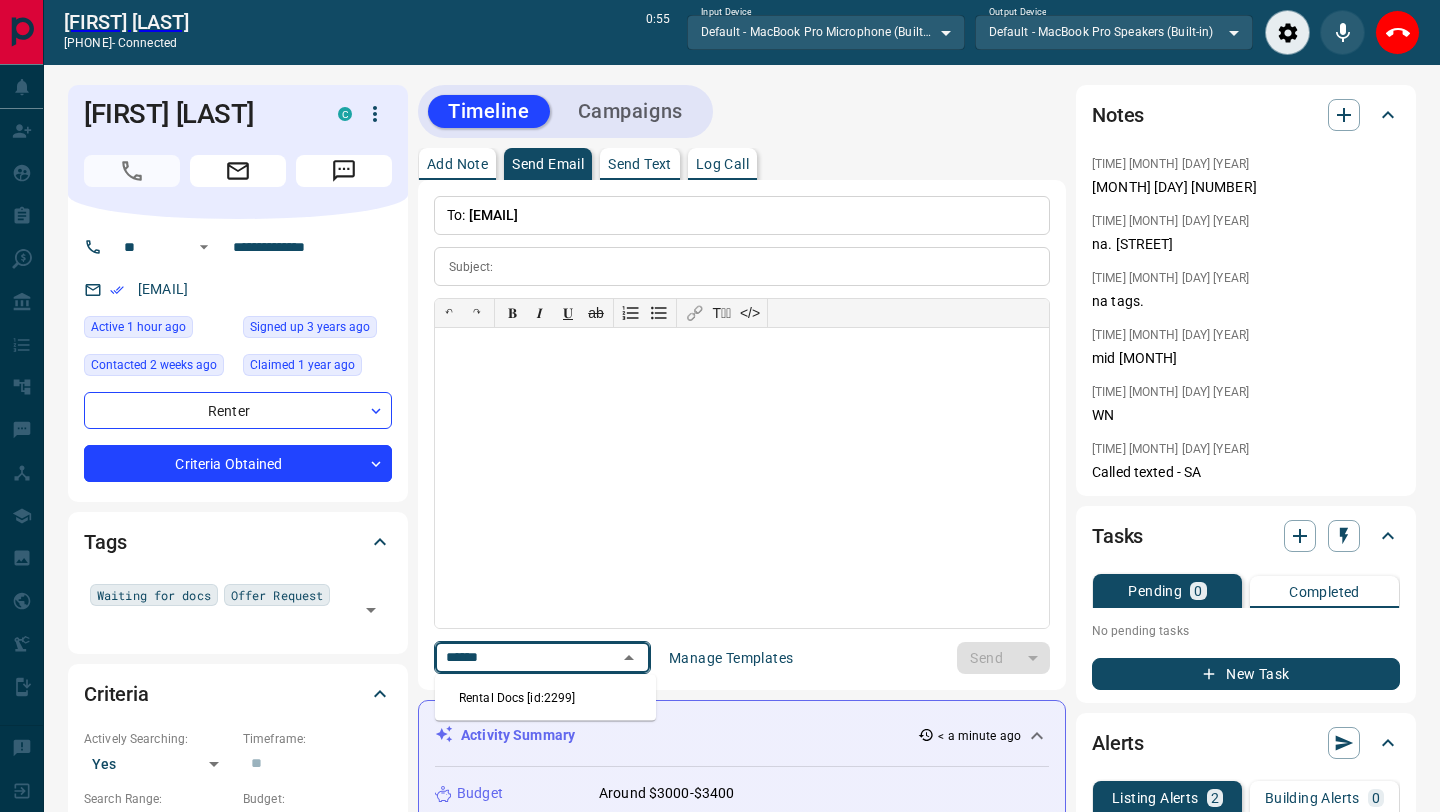 click on "Rental Docs [id:2299]" at bounding box center [545, 698] 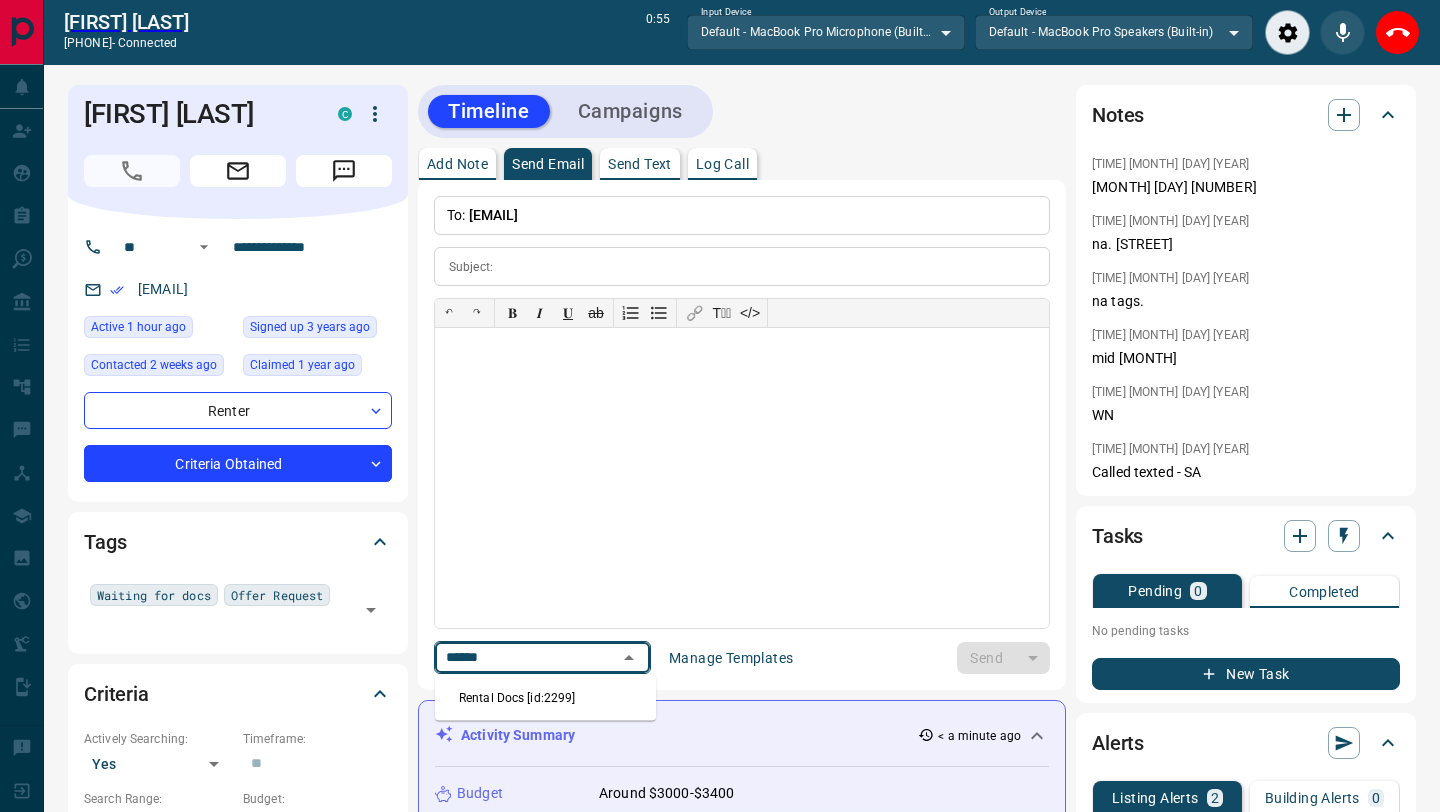 type on "******" 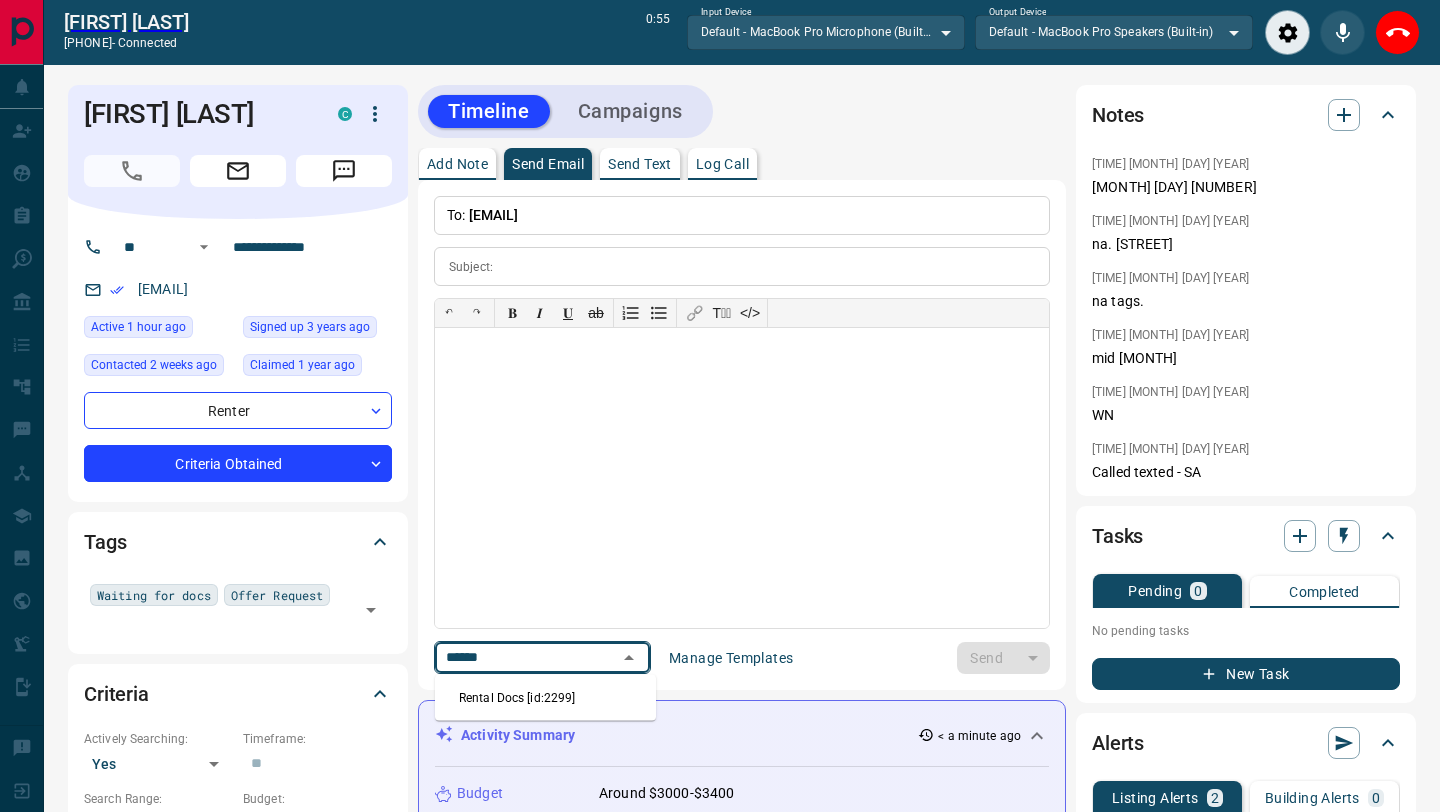 type on "**********" 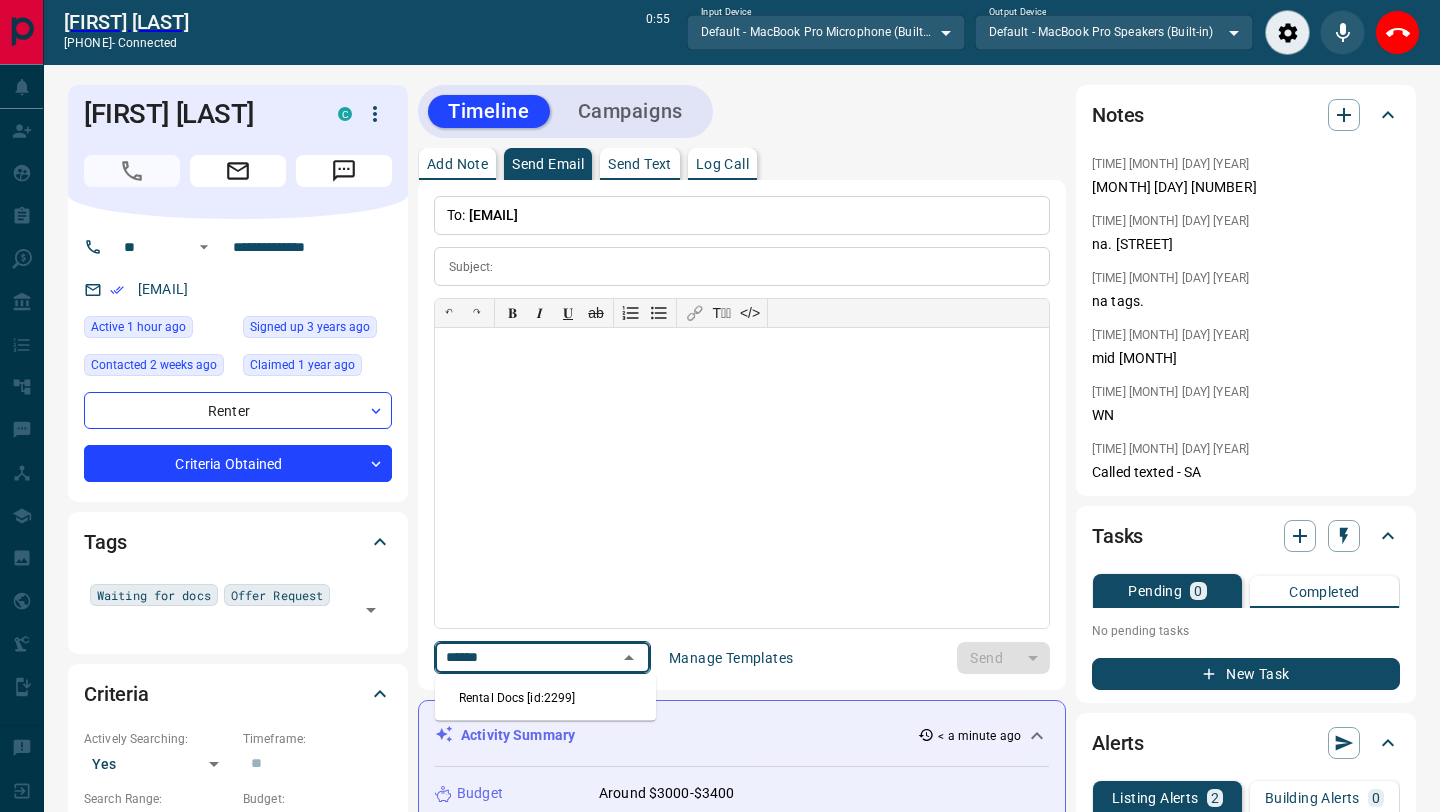 type on "**********" 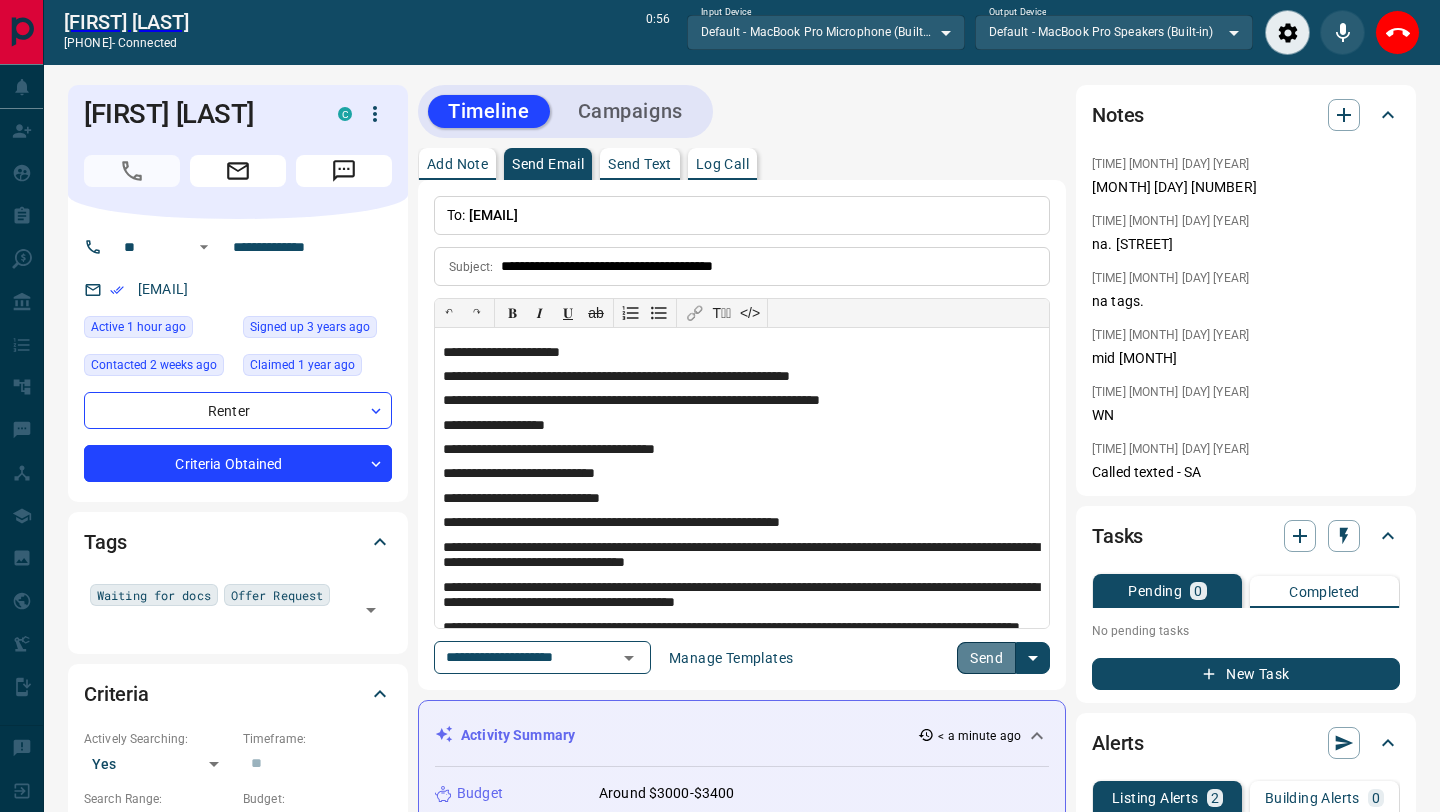 click on "Send" at bounding box center (986, 658) 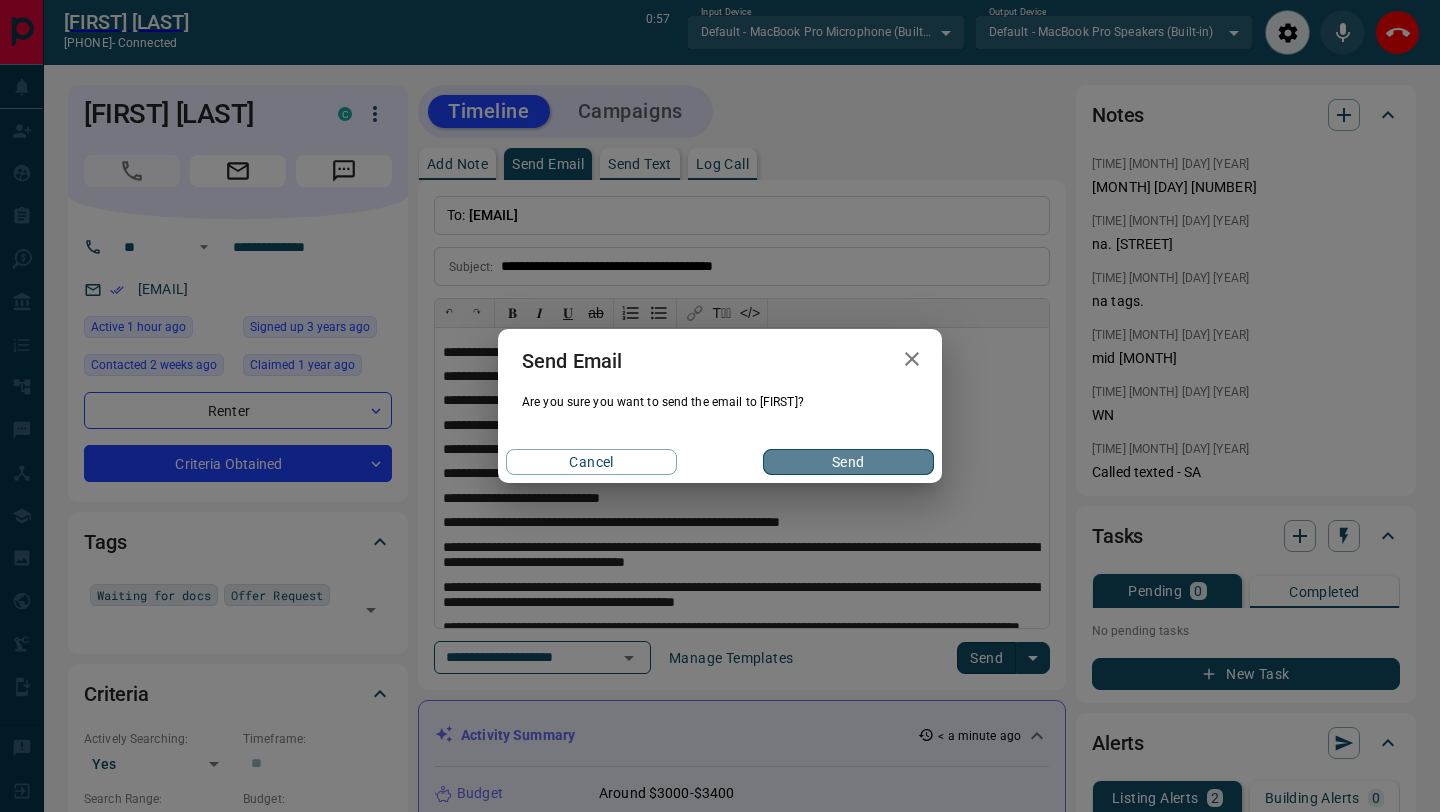 click on "Send" at bounding box center [848, 462] 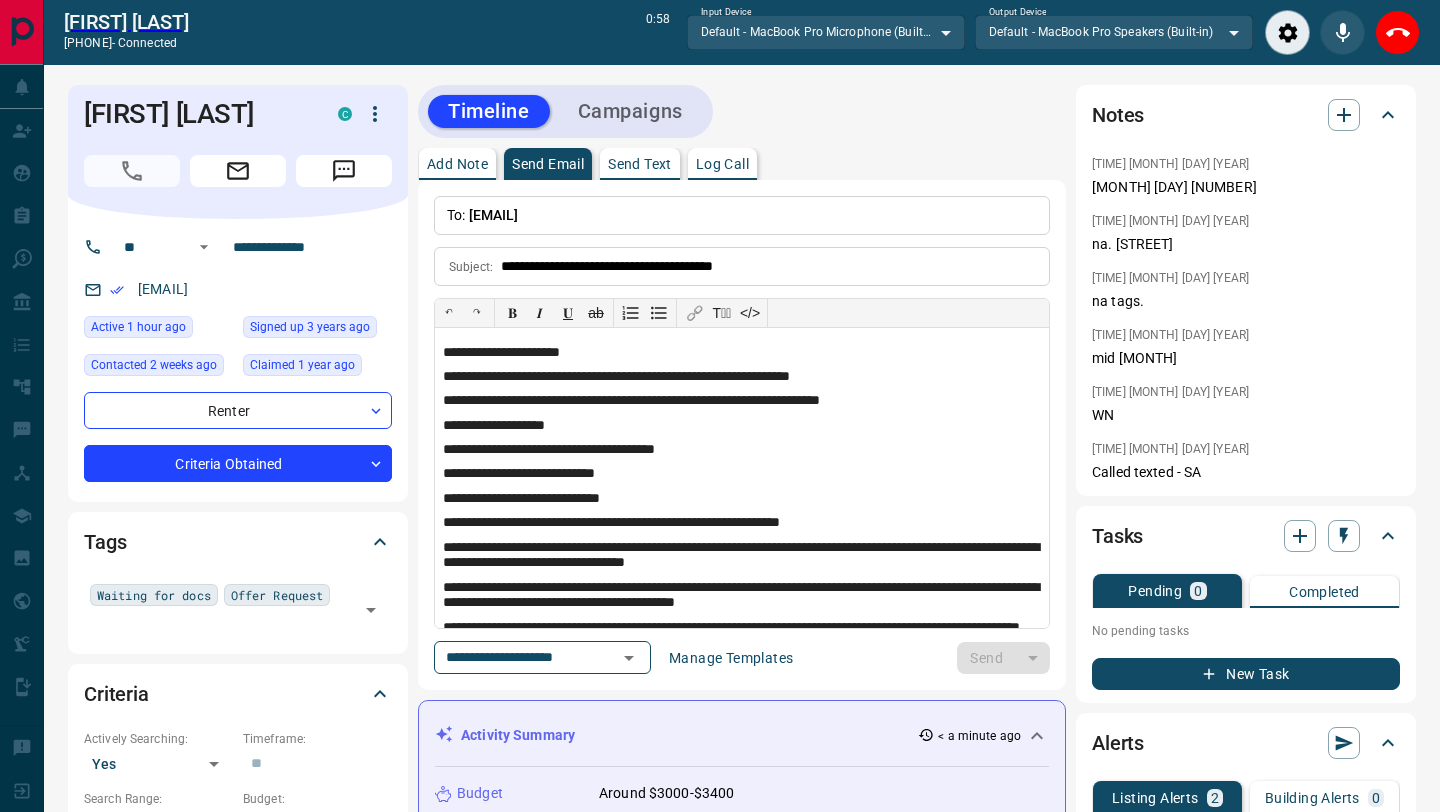 type 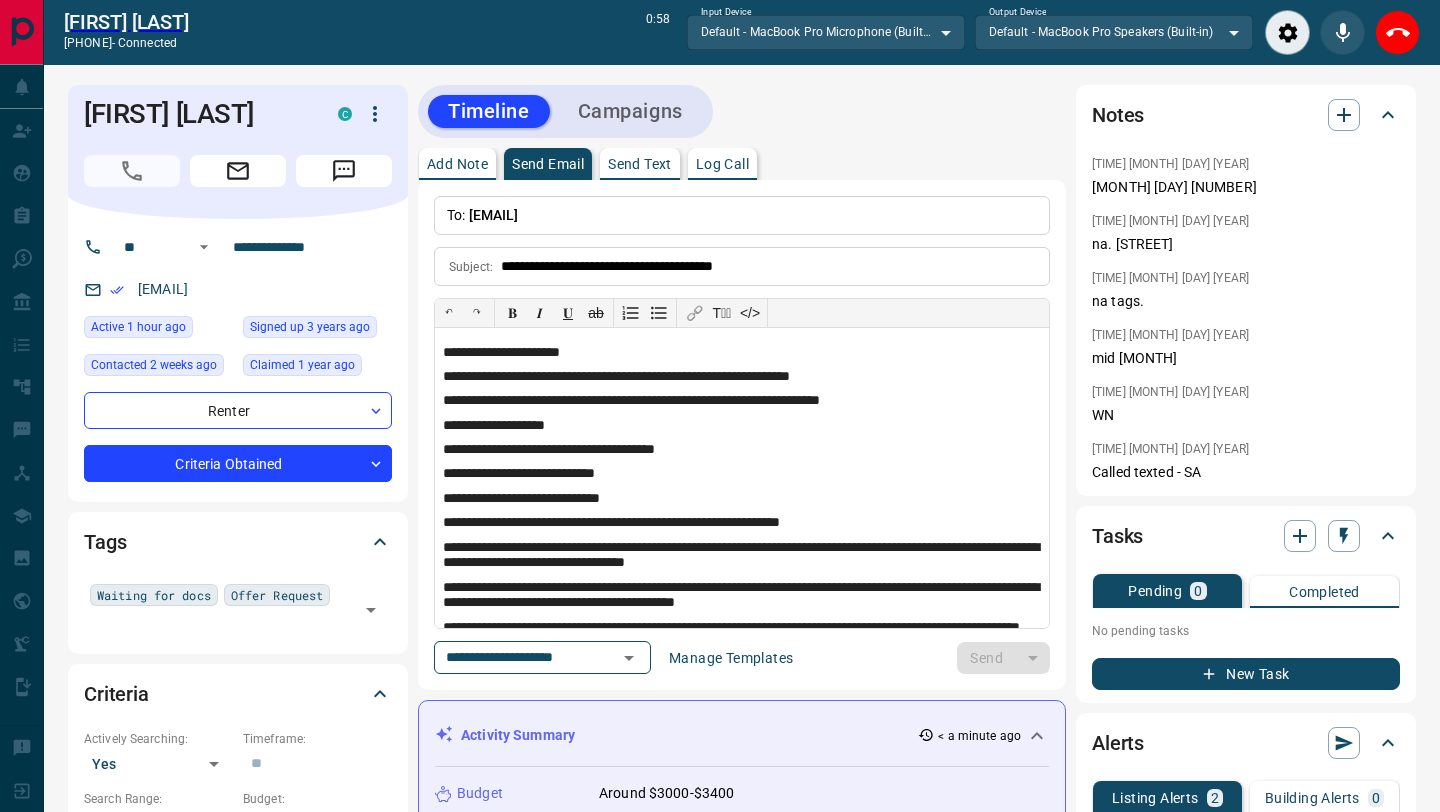 type 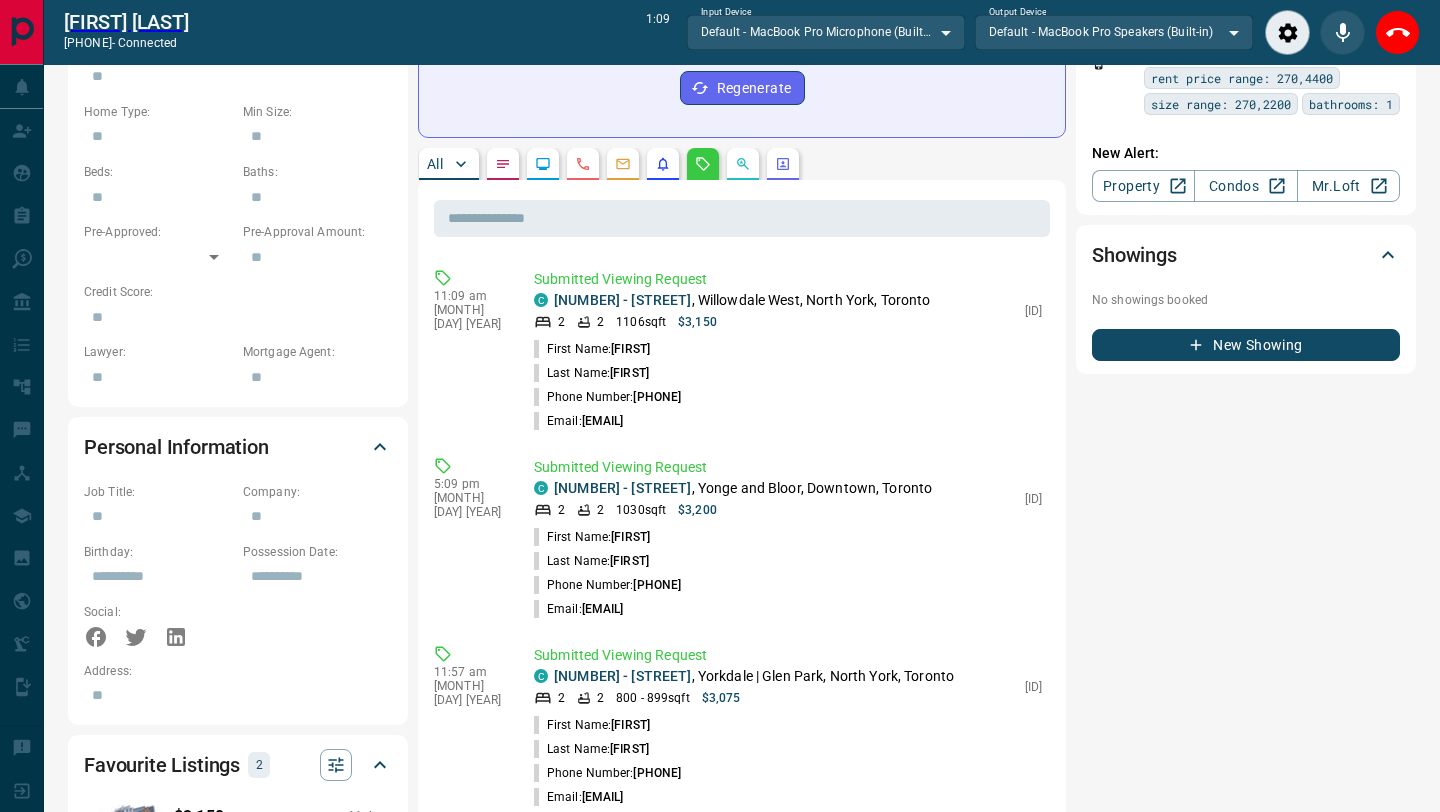 scroll, scrollTop: 1012, scrollLeft: 0, axis: vertical 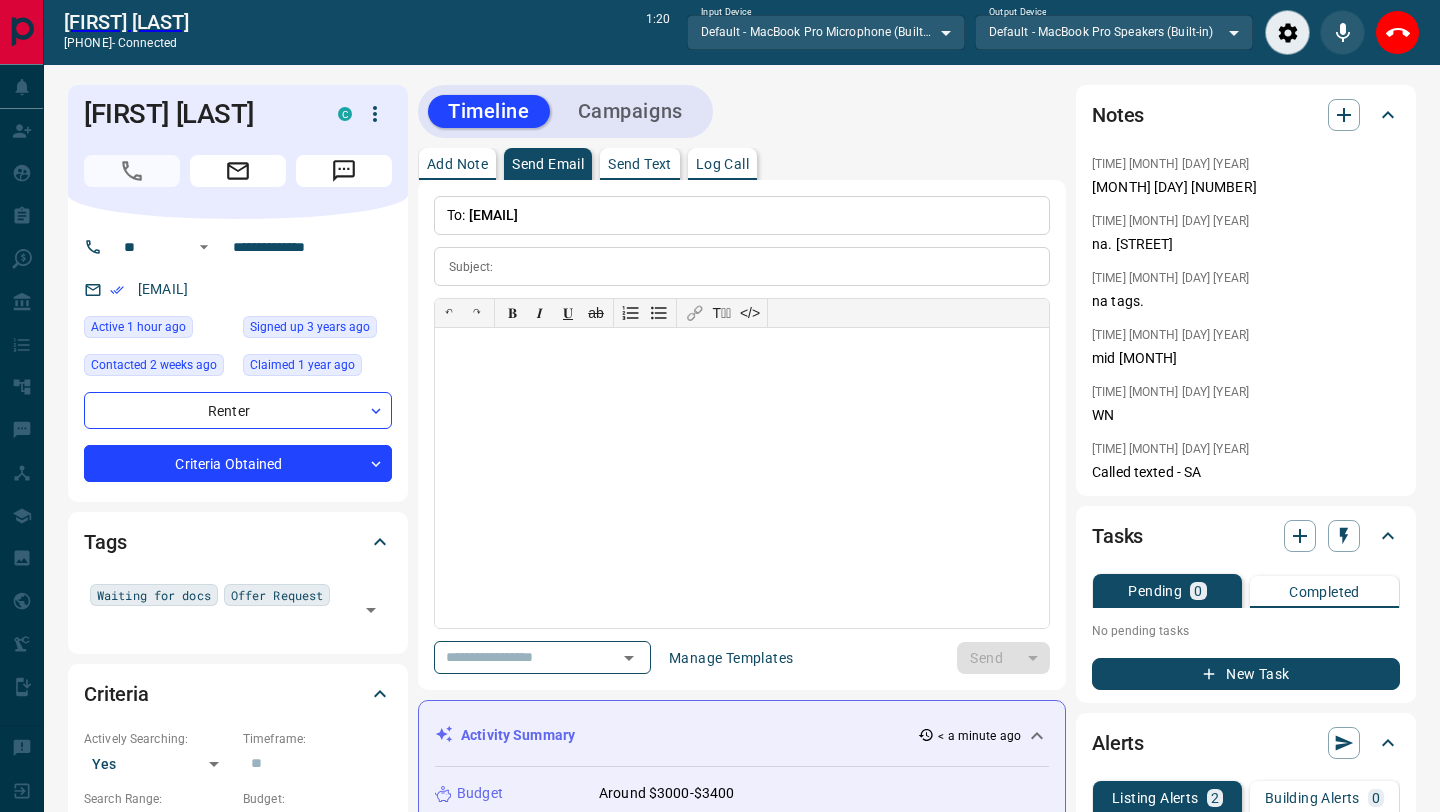 click on "Send Text" at bounding box center [640, 164] 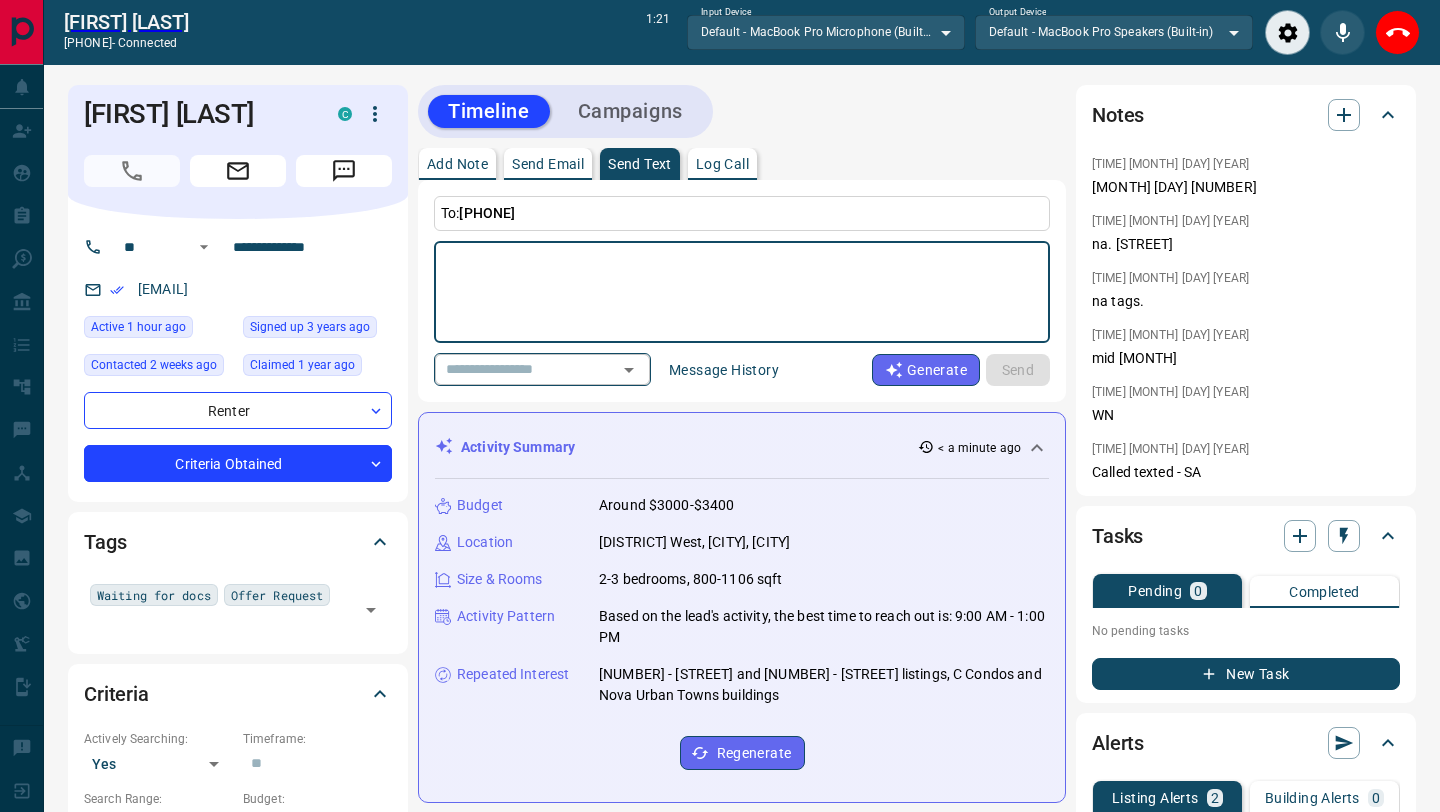 click at bounding box center (514, 369) 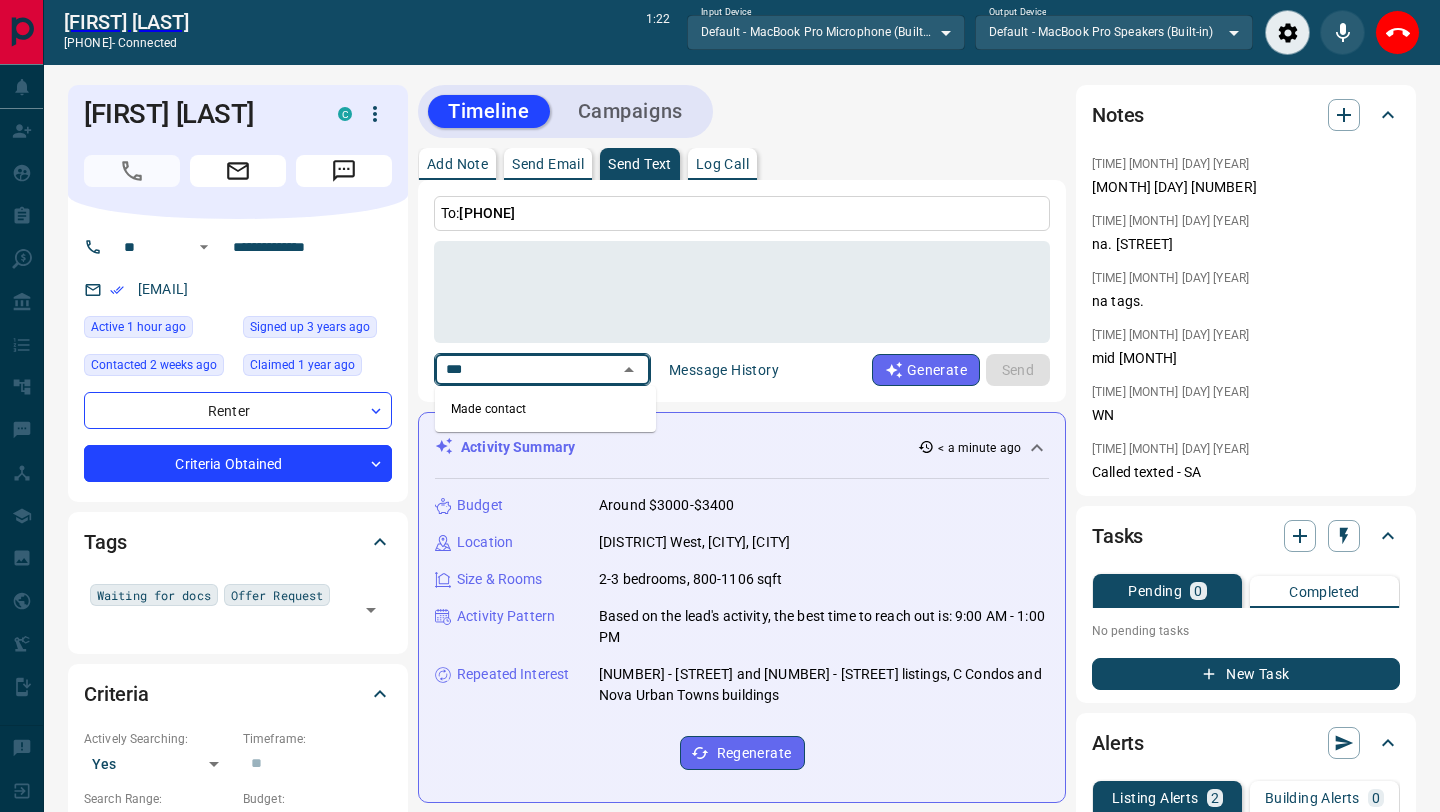 click on "Made contact" at bounding box center (545, 409) 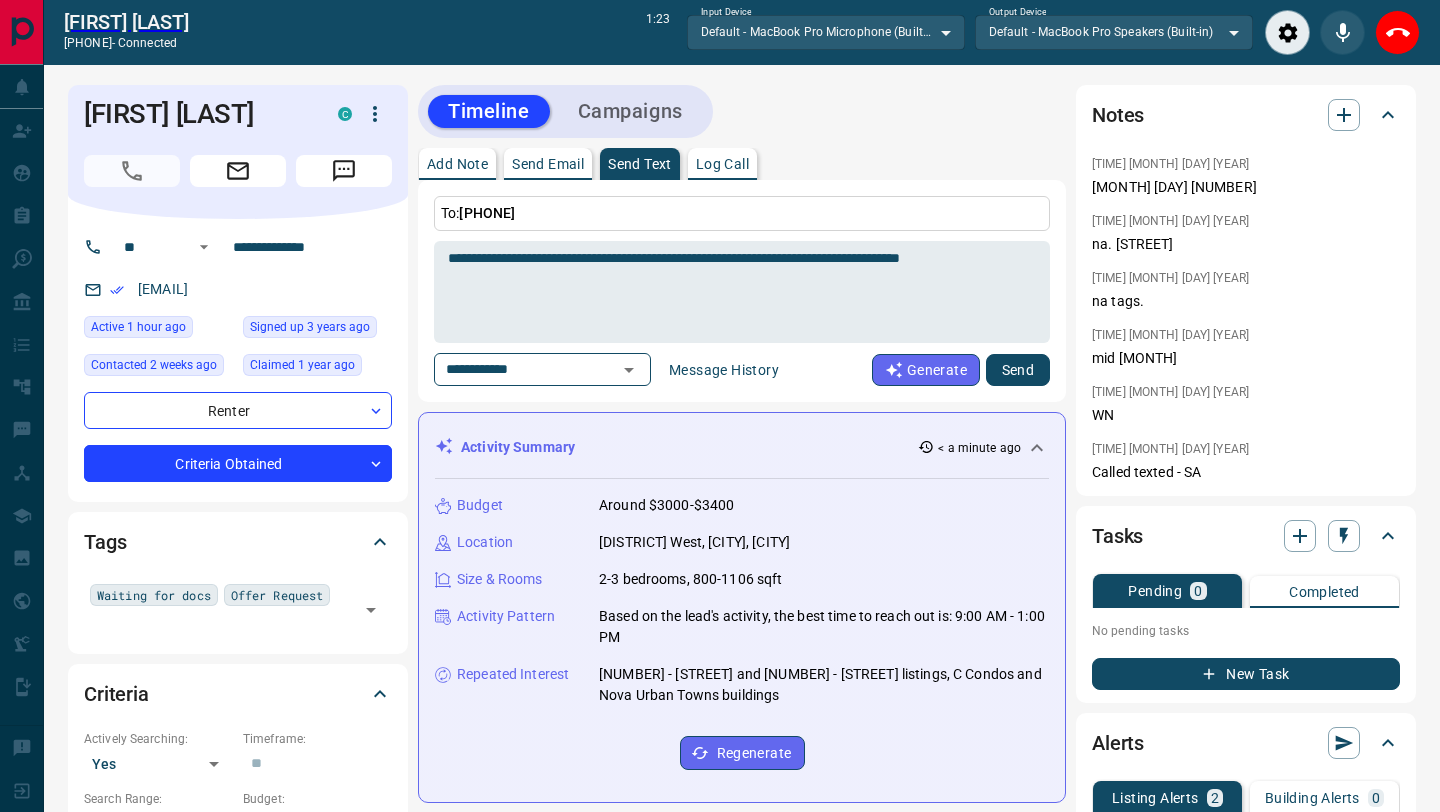 click on "Send" at bounding box center (1018, 370) 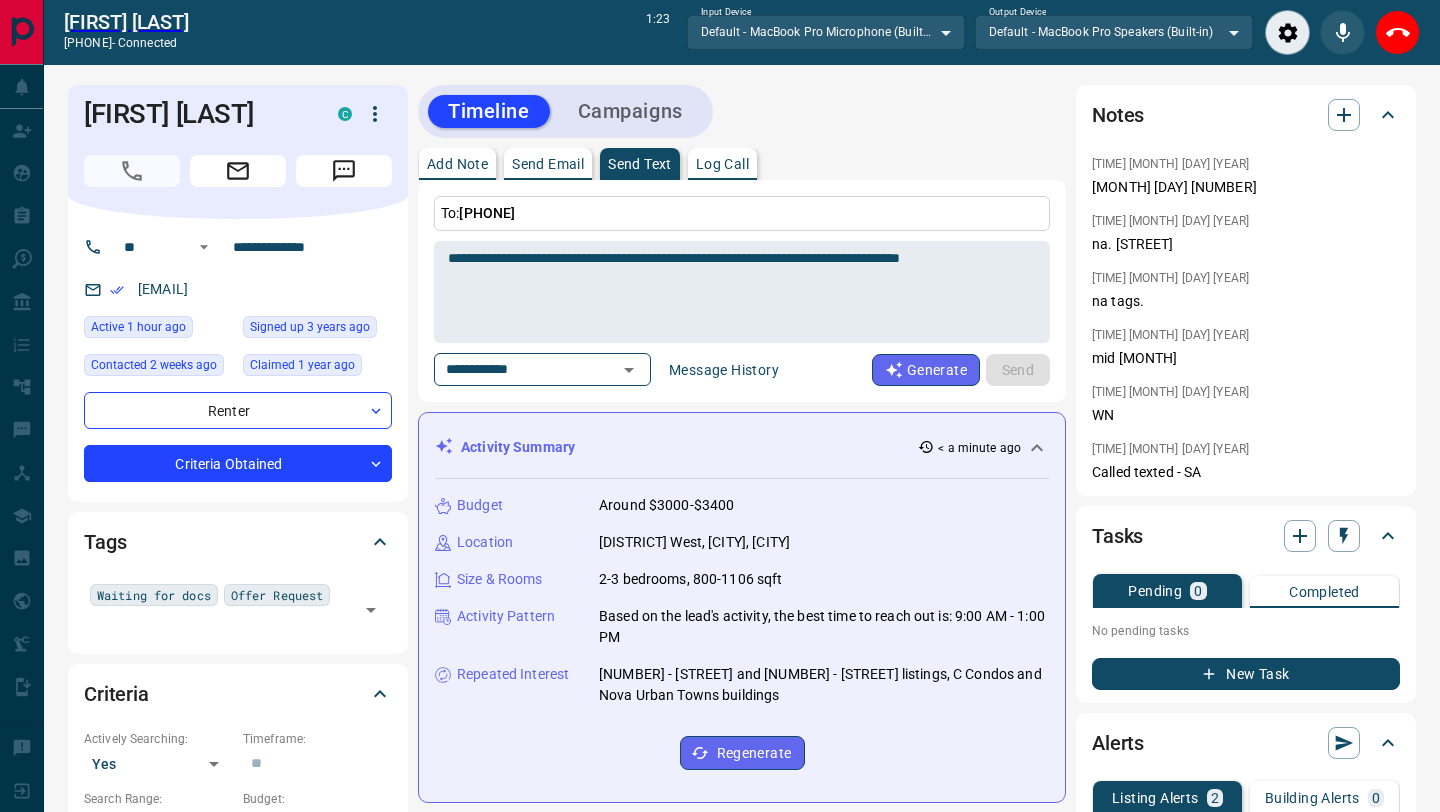 type 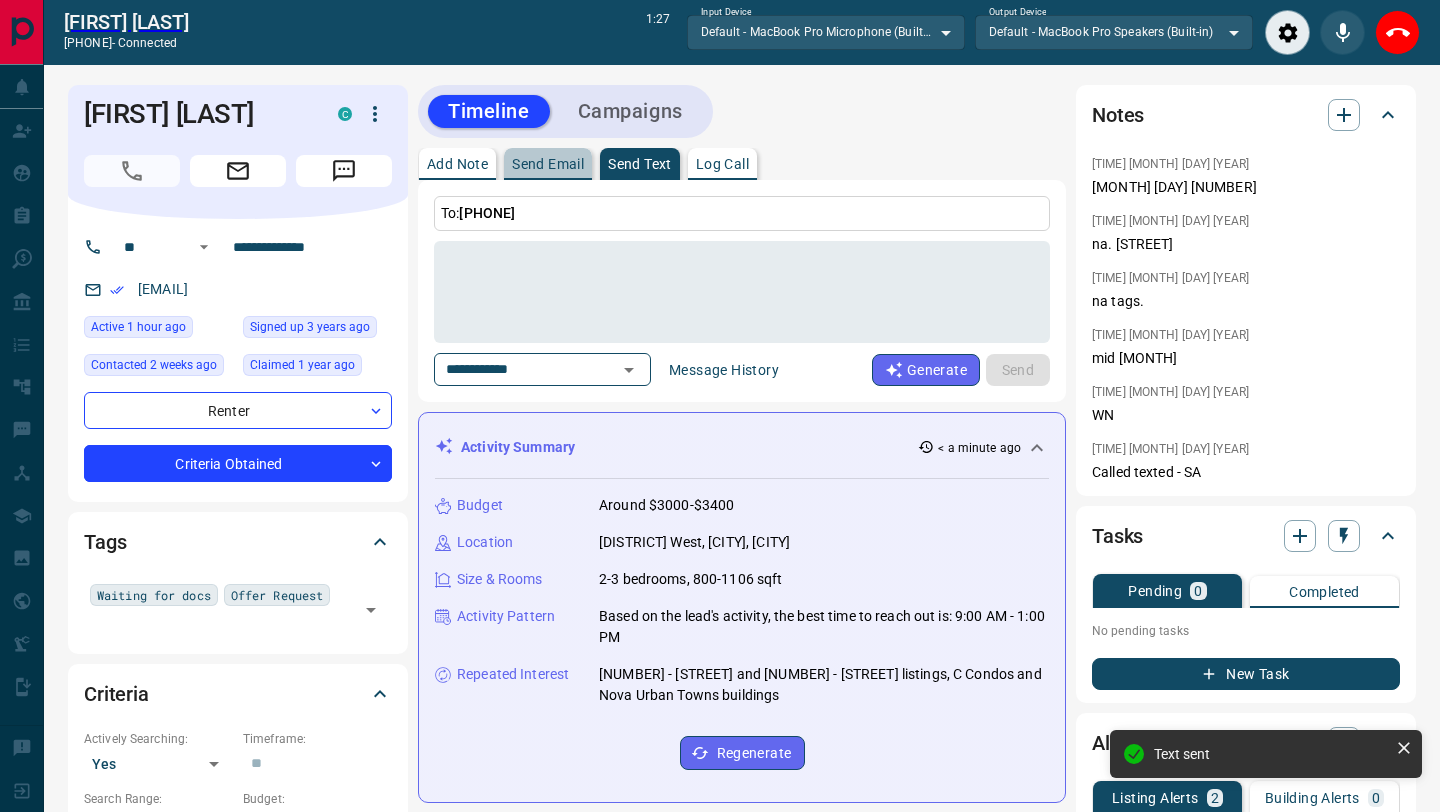 click on "Send Email" at bounding box center (548, 164) 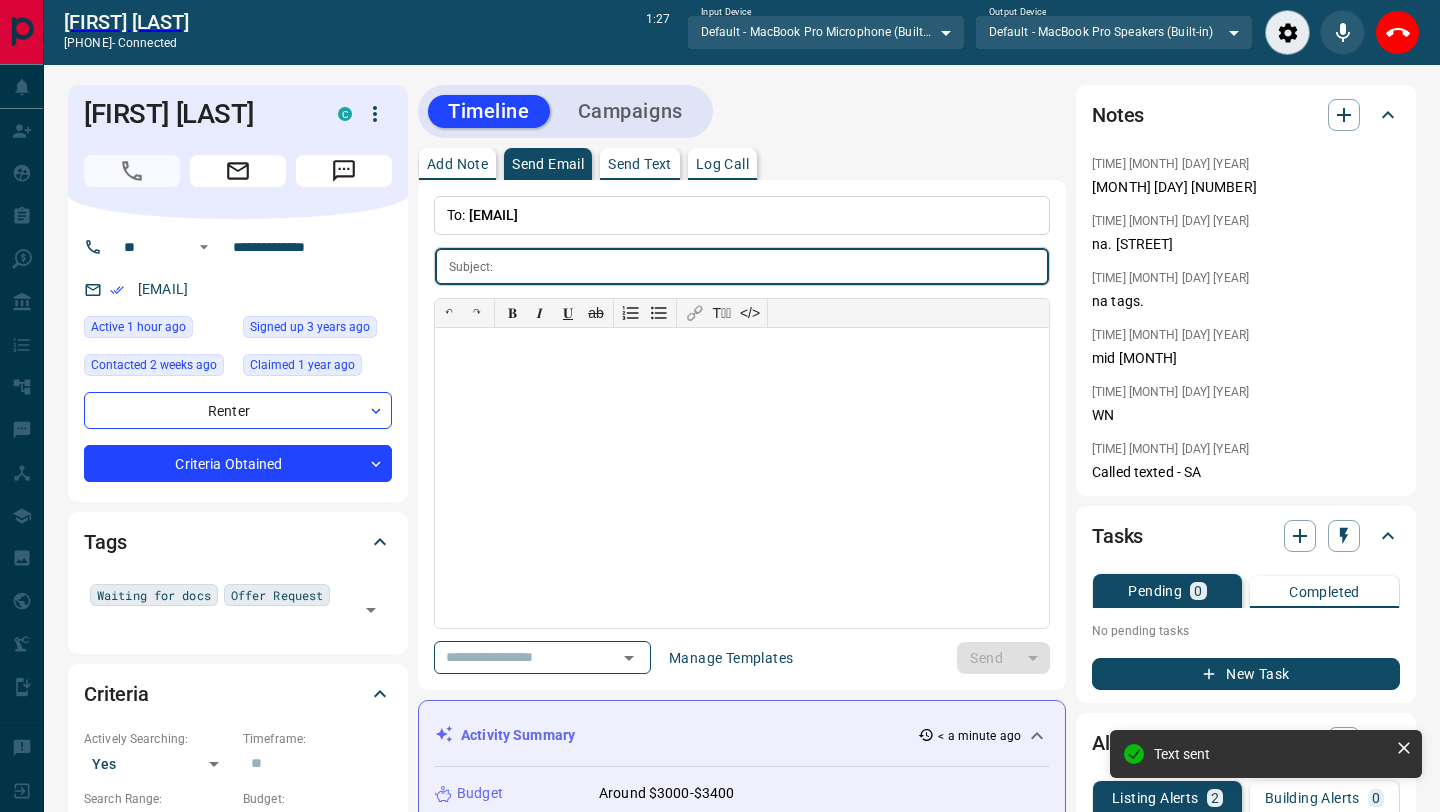 click on "Send Text" at bounding box center [640, 164] 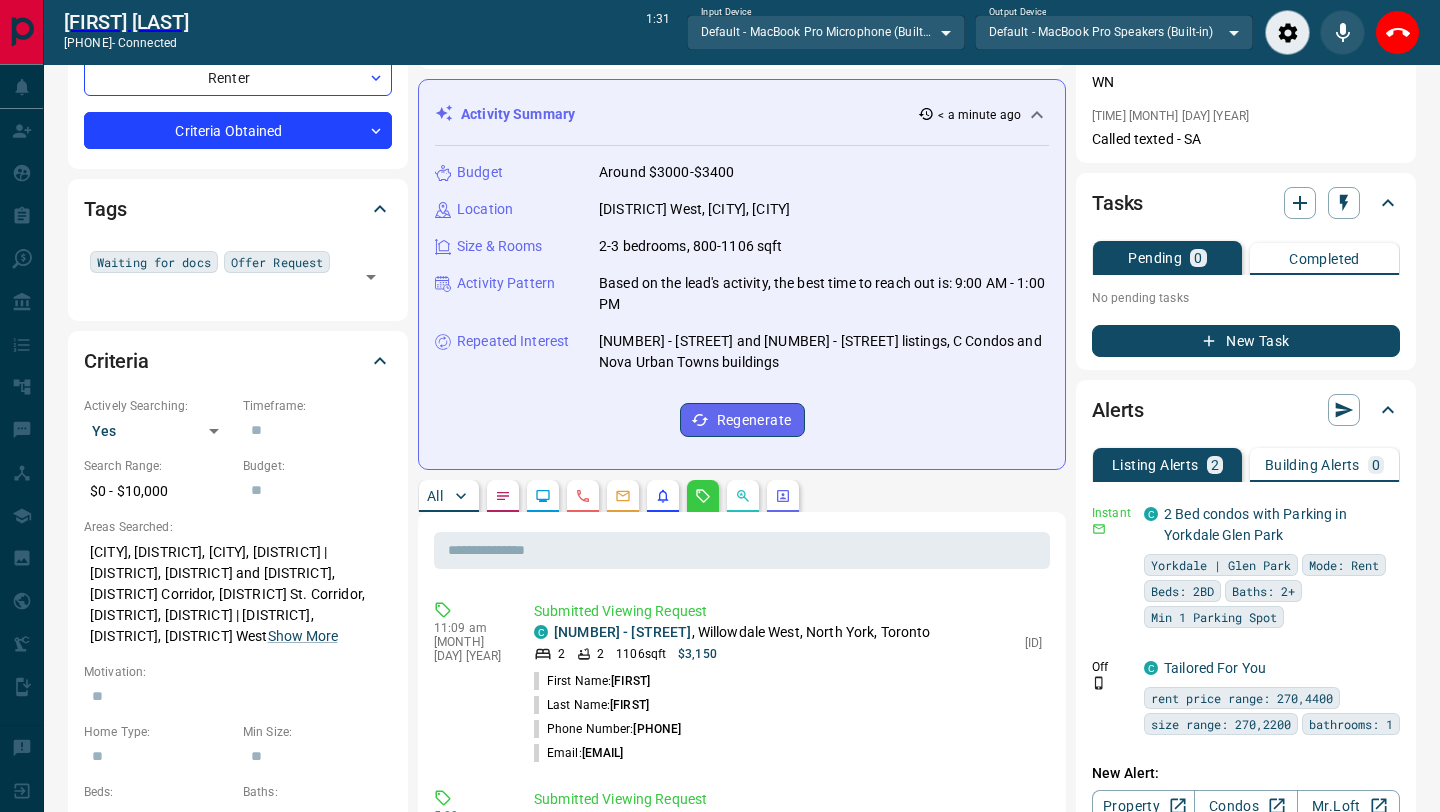 scroll, scrollTop: 0, scrollLeft: 0, axis: both 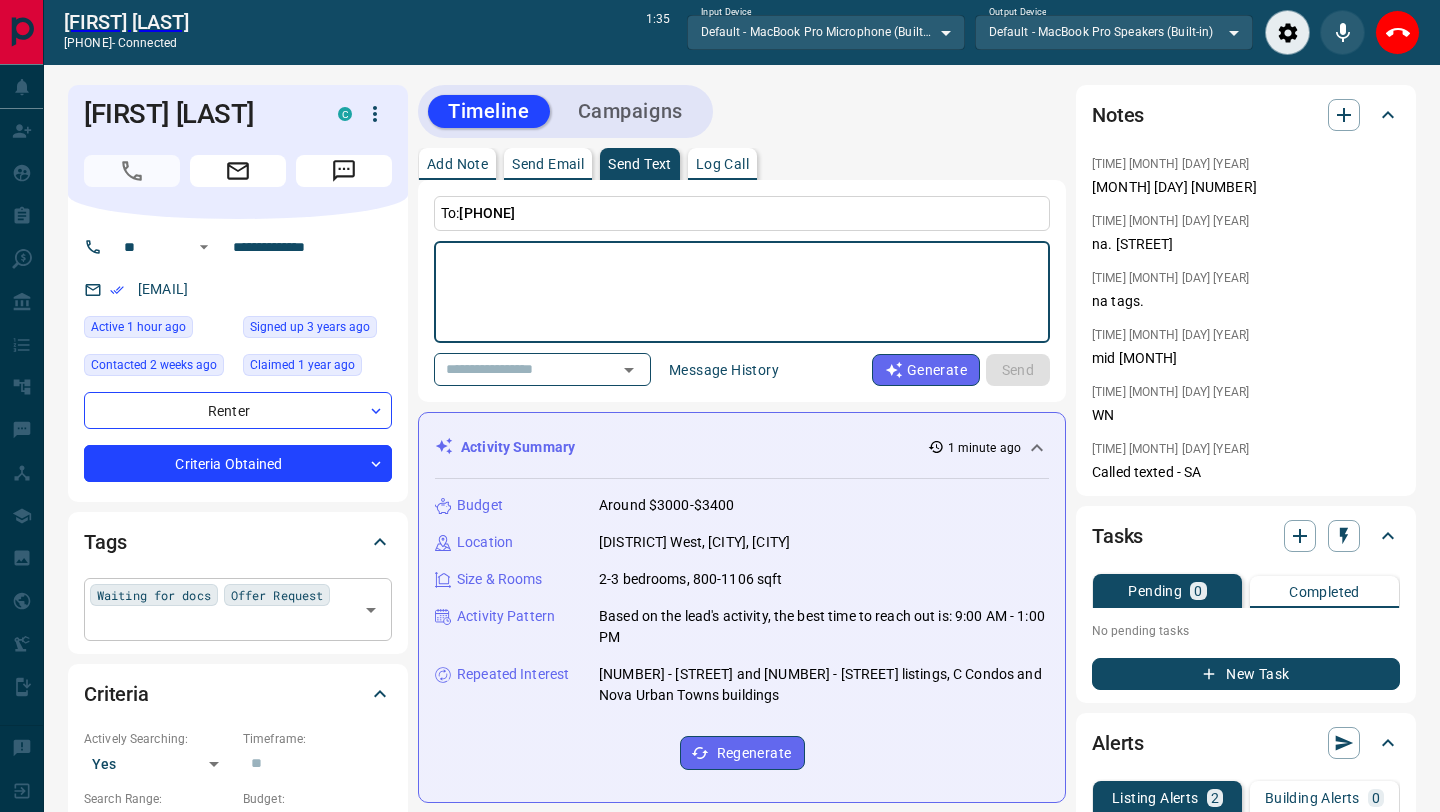 click on "Waiting for docs Offer Request ​" at bounding box center (238, 609) 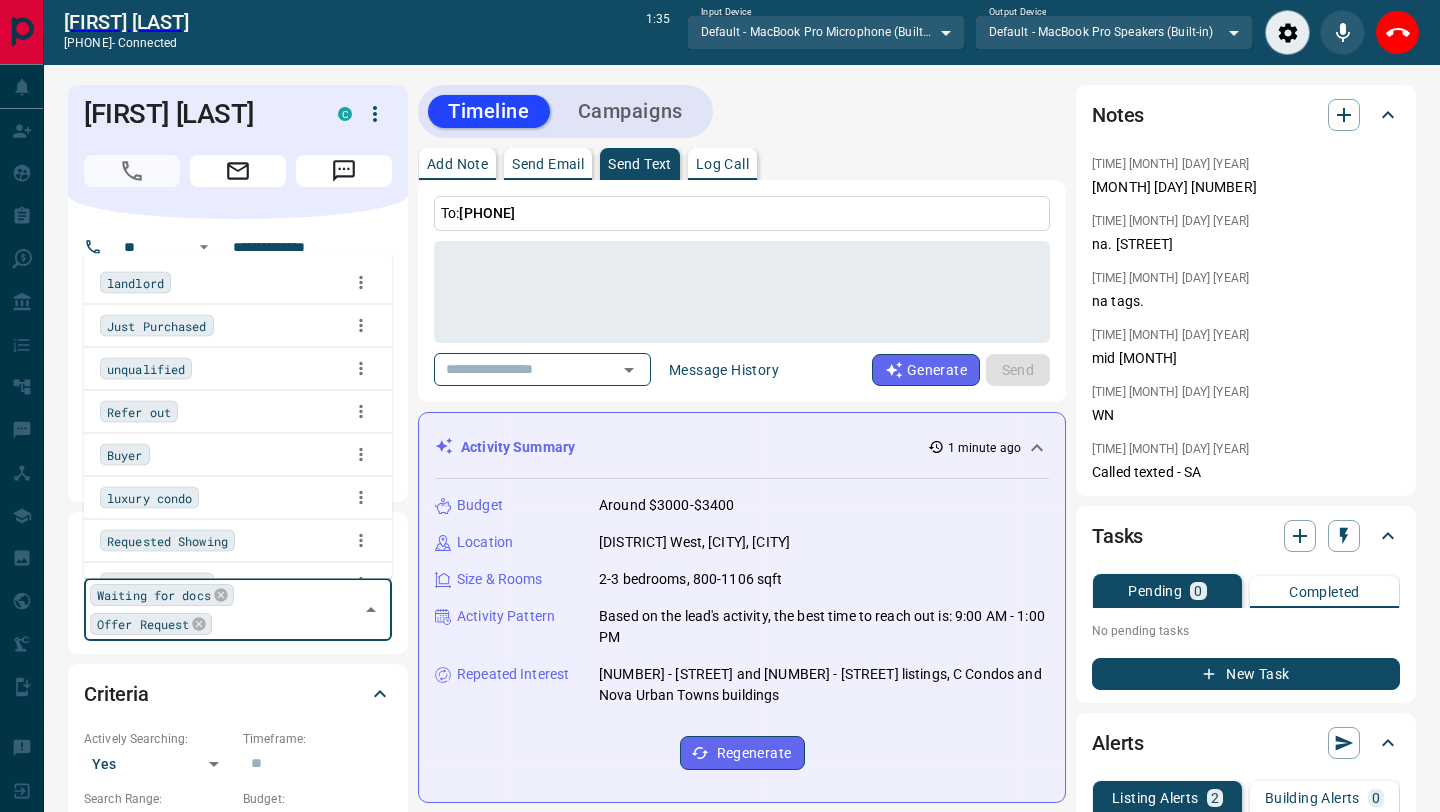 scroll, scrollTop: 757, scrollLeft: 0, axis: vertical 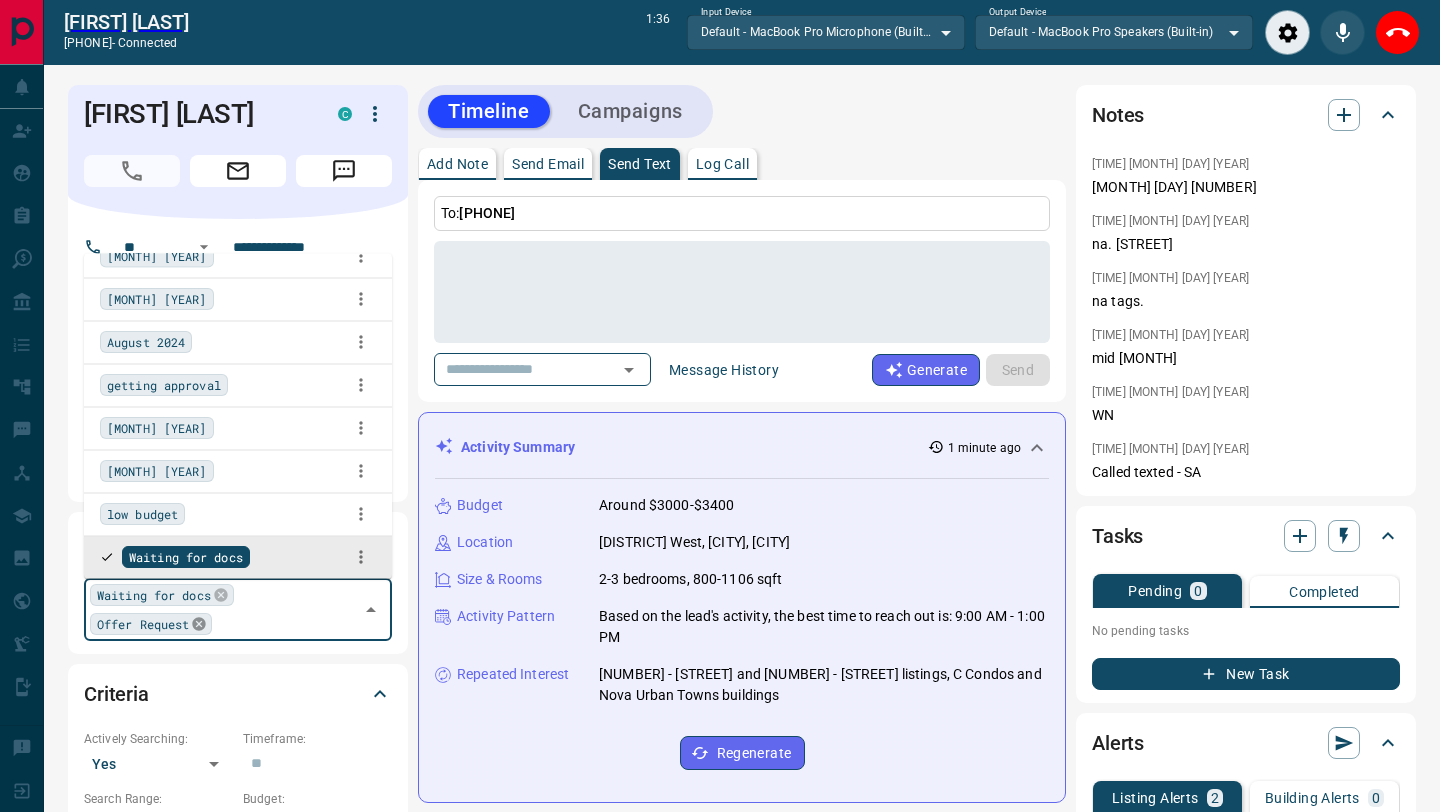 click 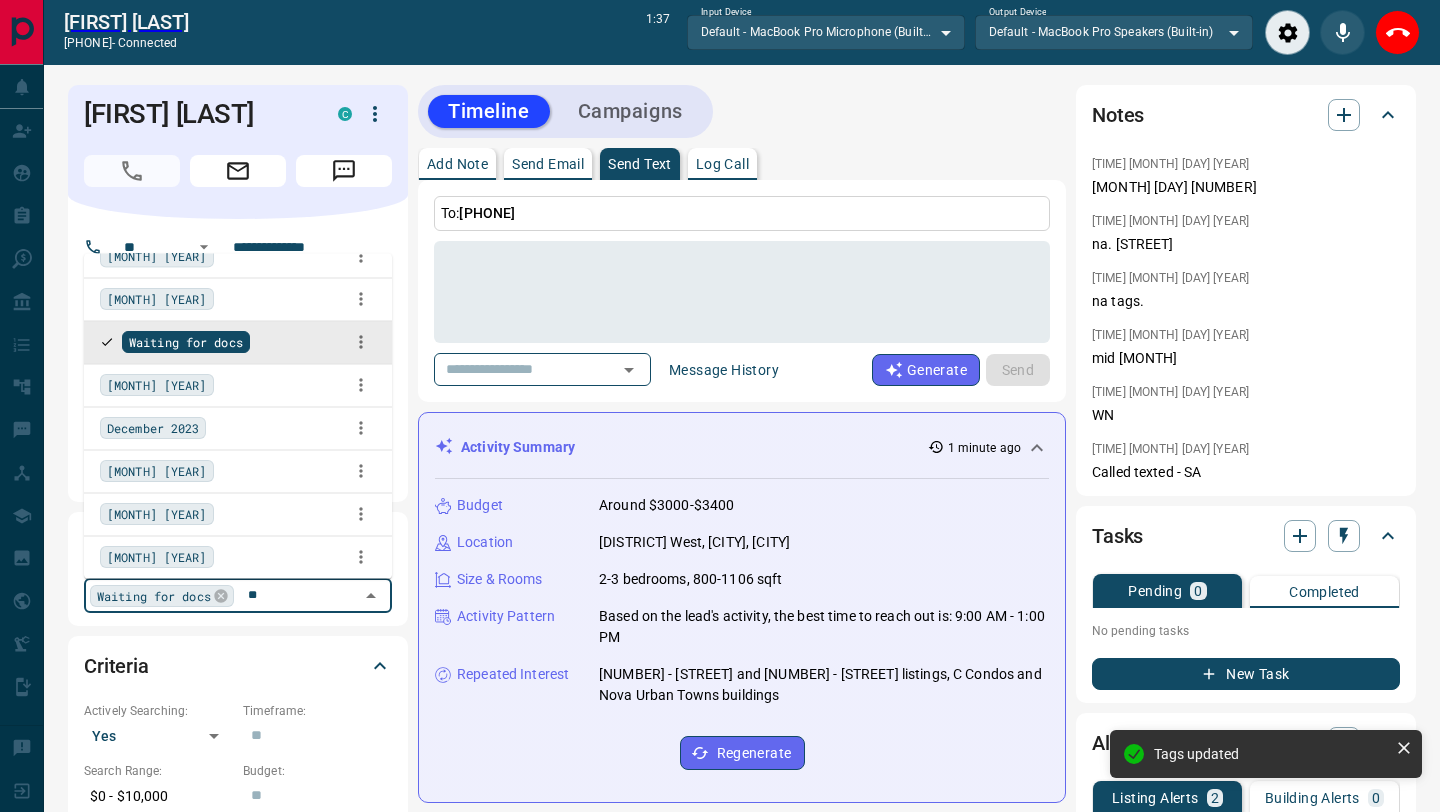 scroll, scrollTop: 8, scrollLeft: 0, axis: vertical 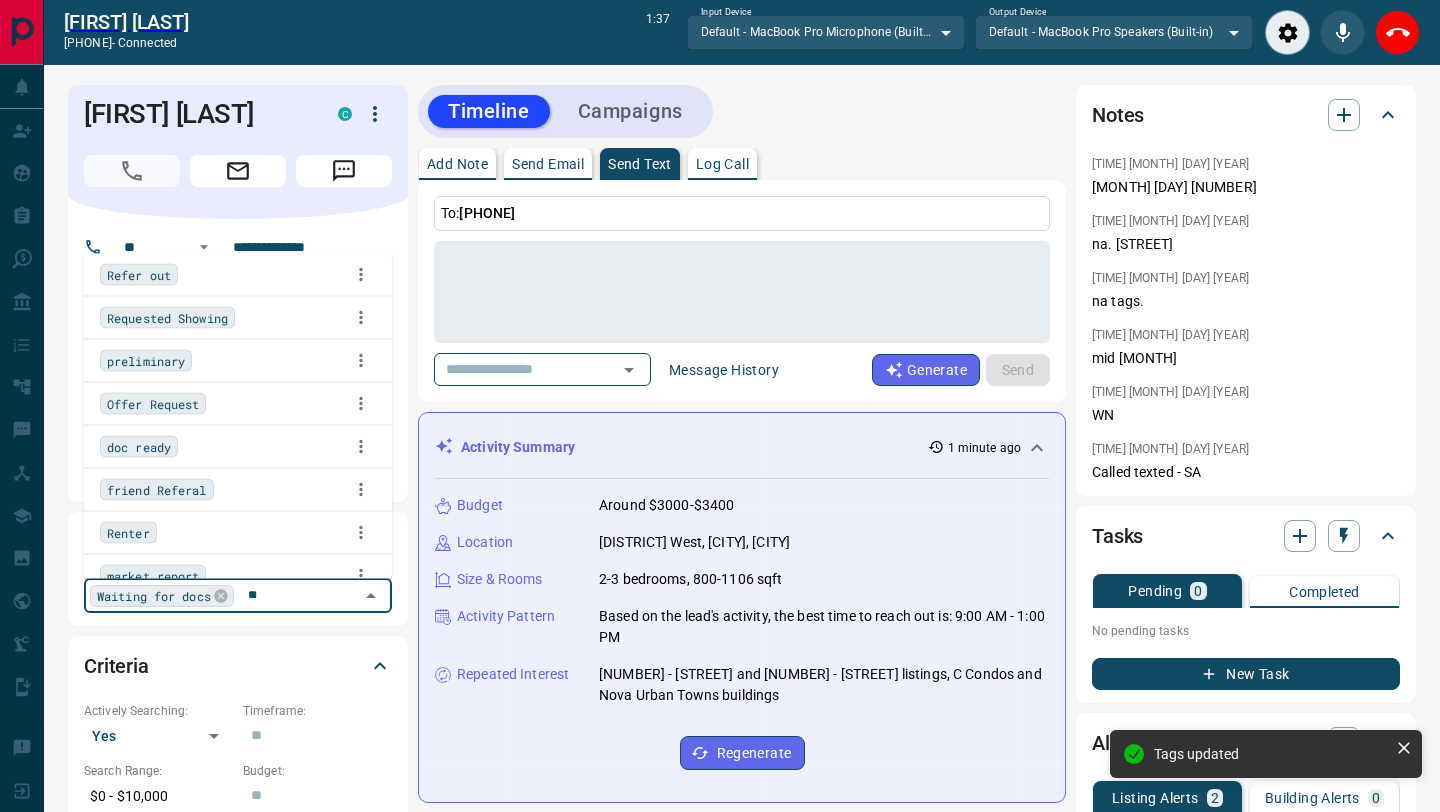 type on "***" 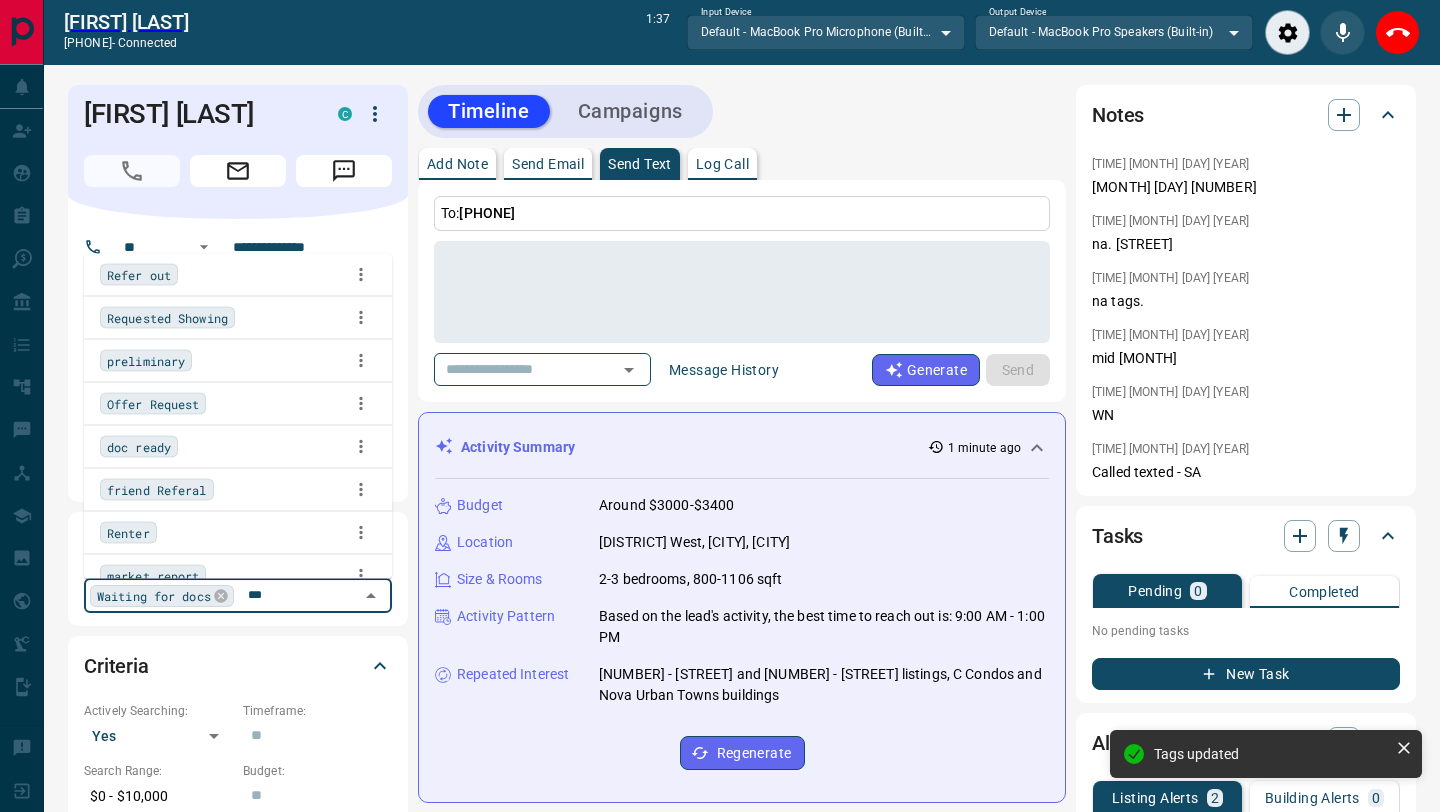 scroll, scrollTop: 0, scrollLeft: 0, axis: both 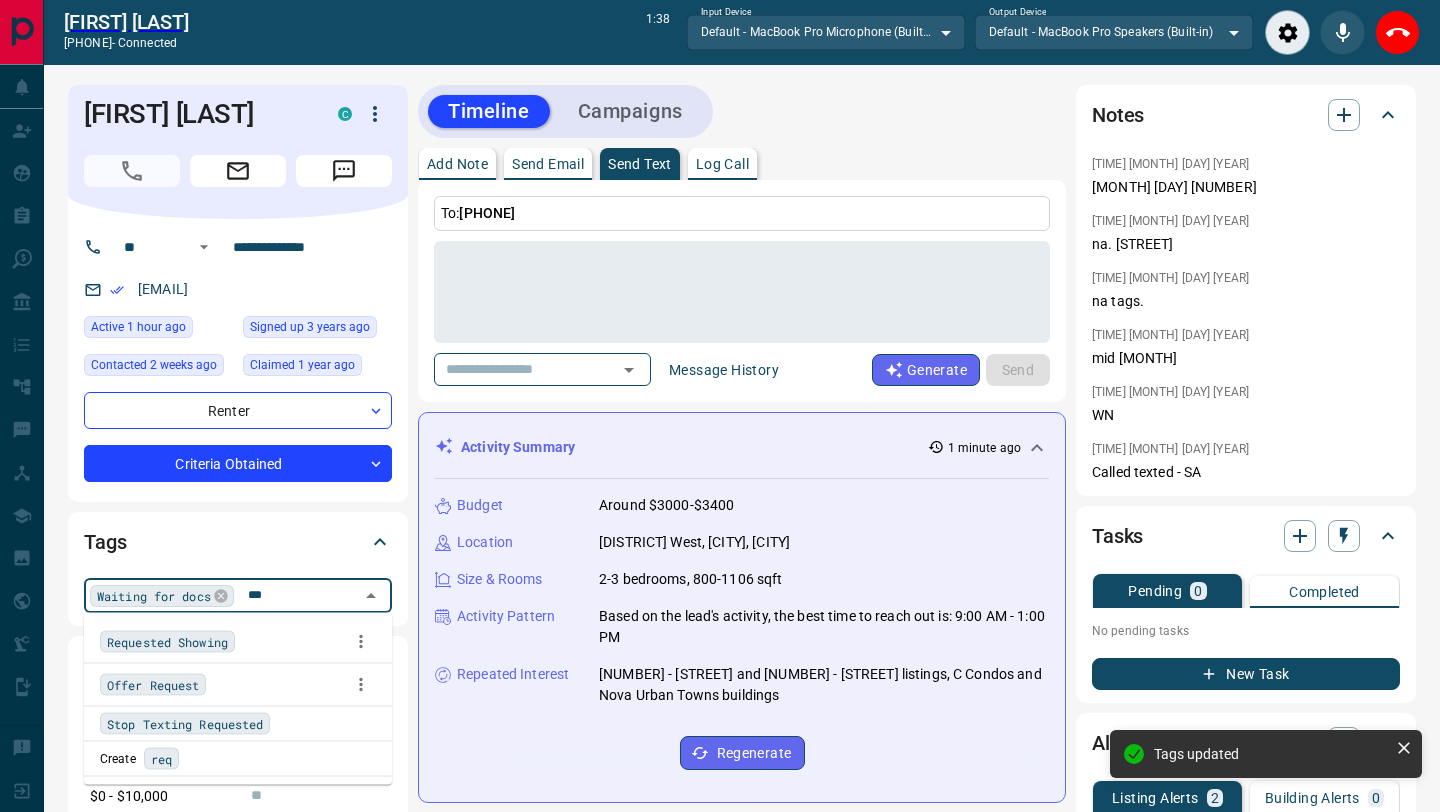 click on "Requested Showing" at bounding box center (167, 642) 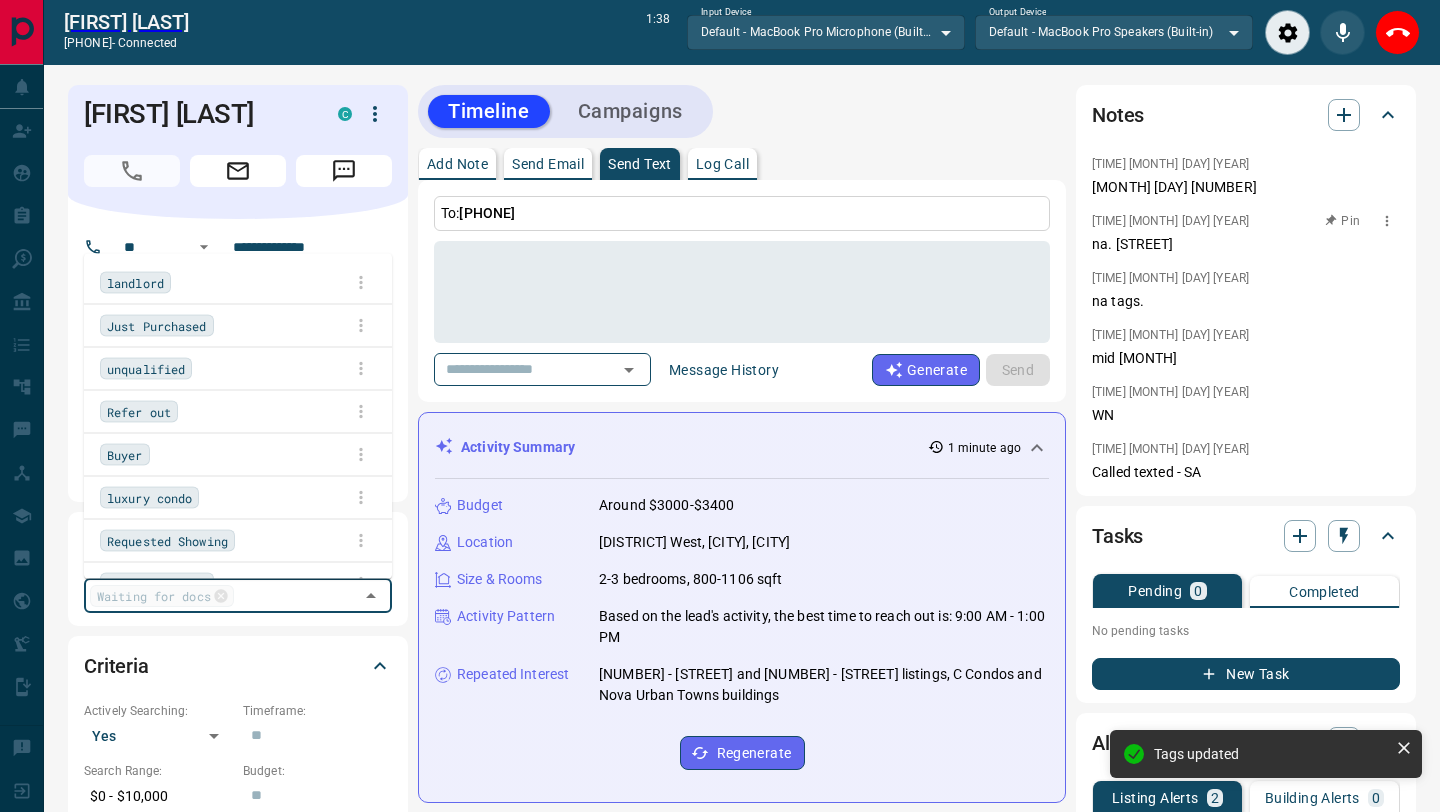 scroll, scrollTop: 757, scrollLeft: 0, axis: vertical 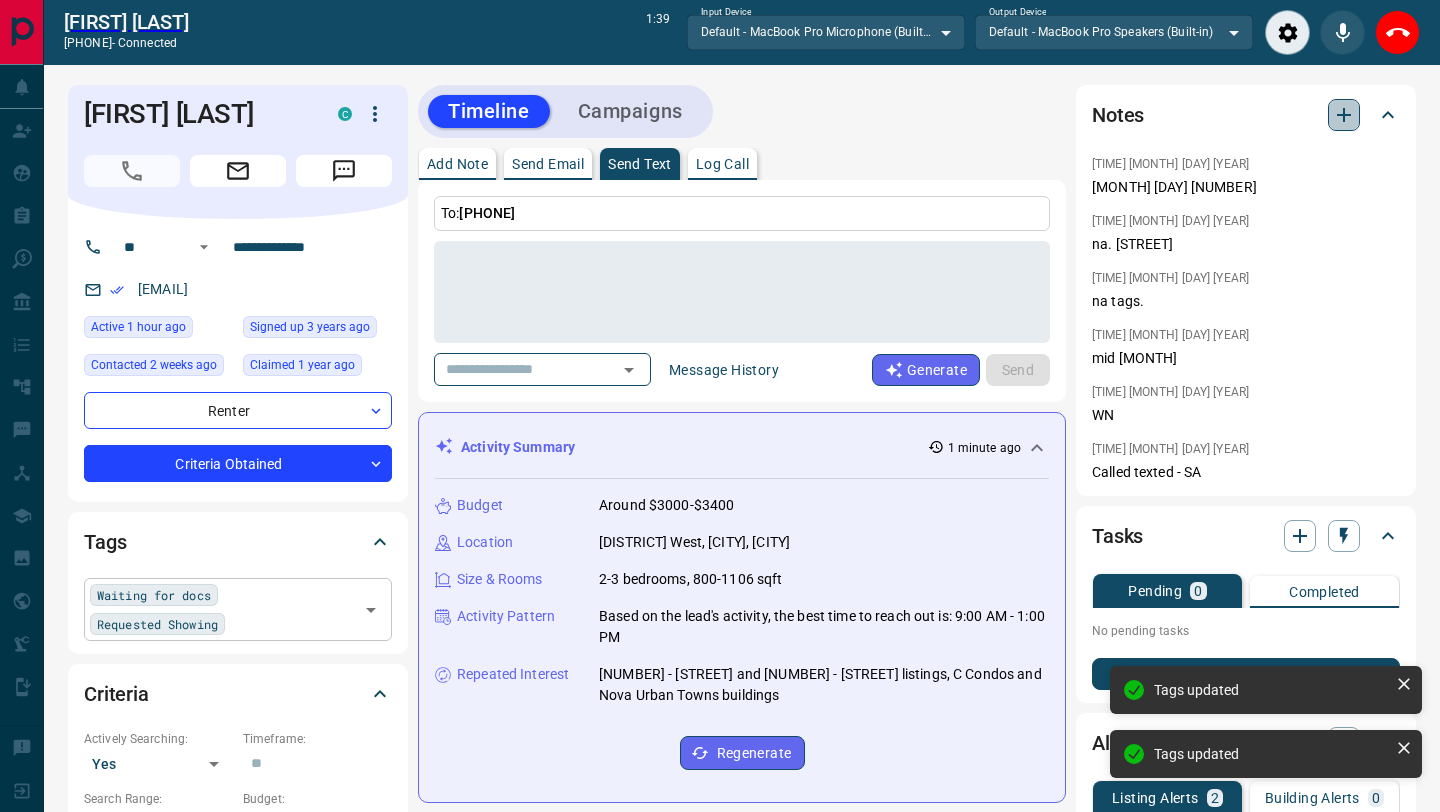 click 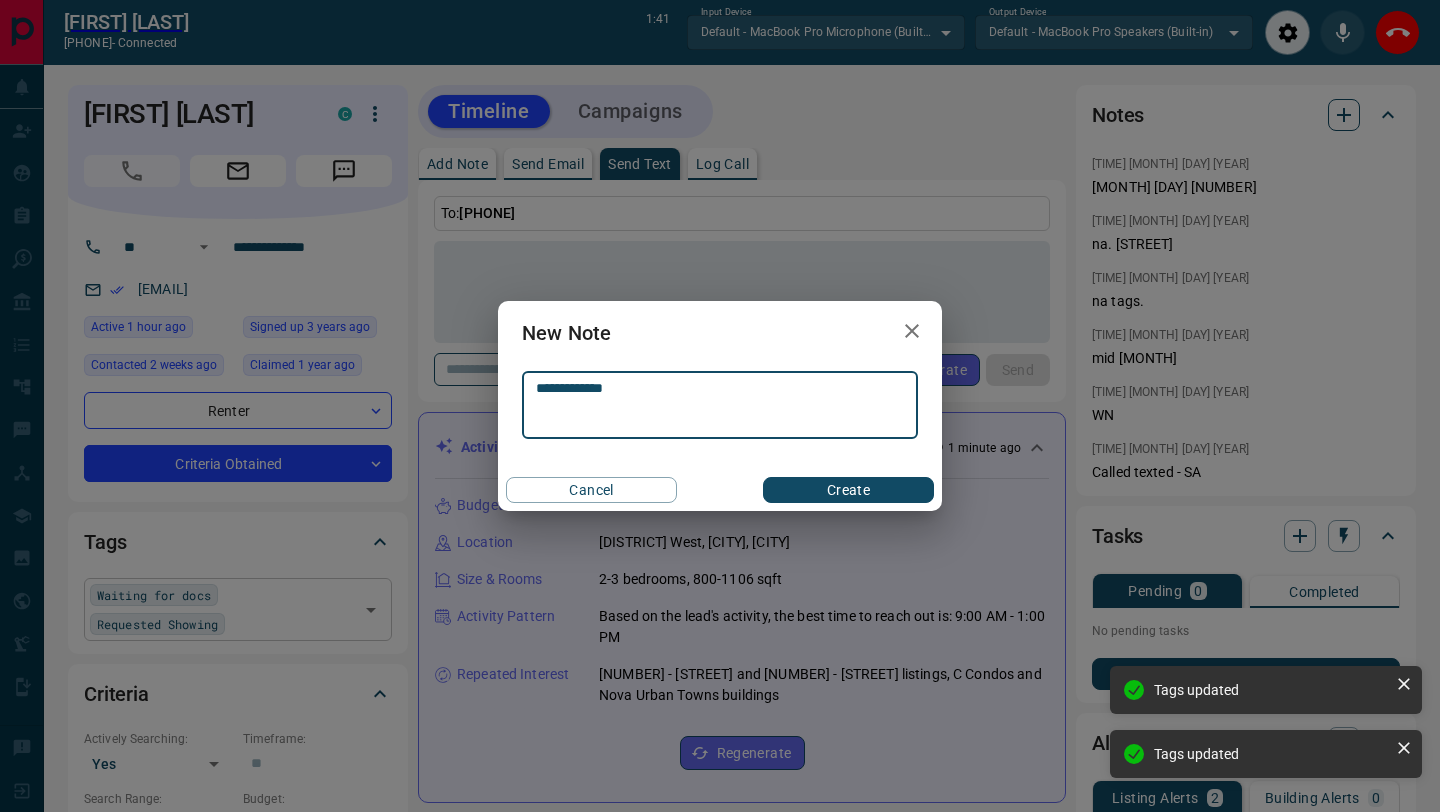 type on "**********" 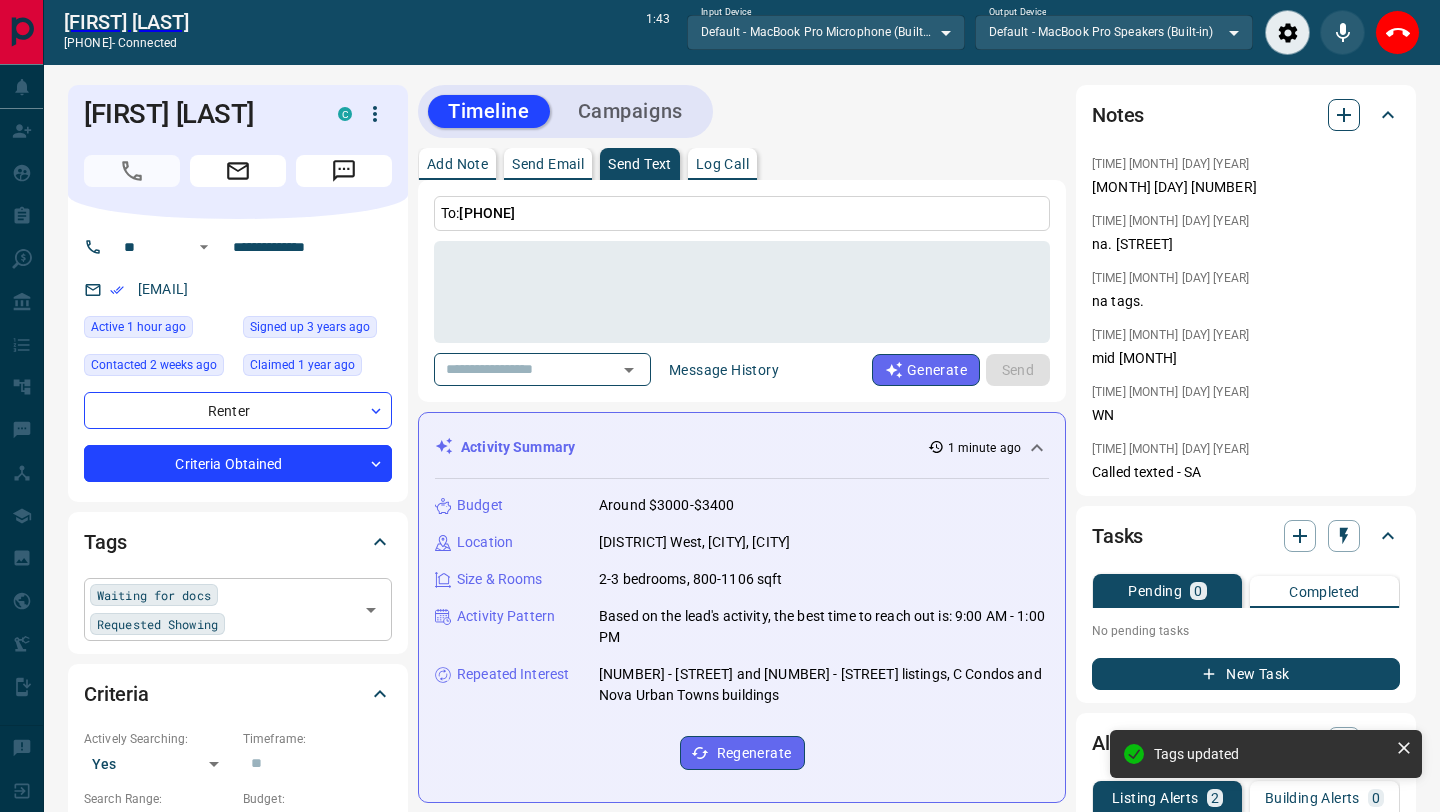 click 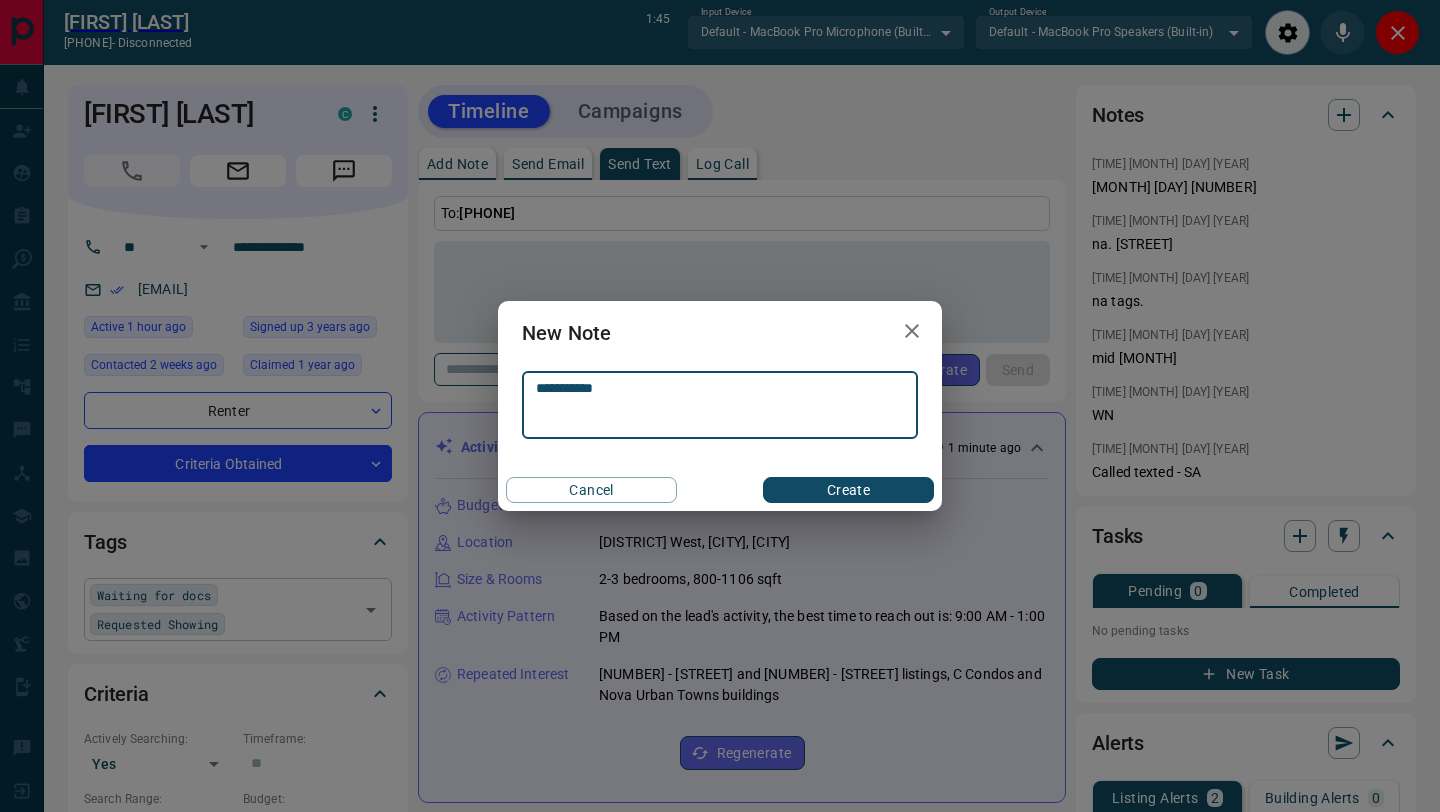 type on "**********" 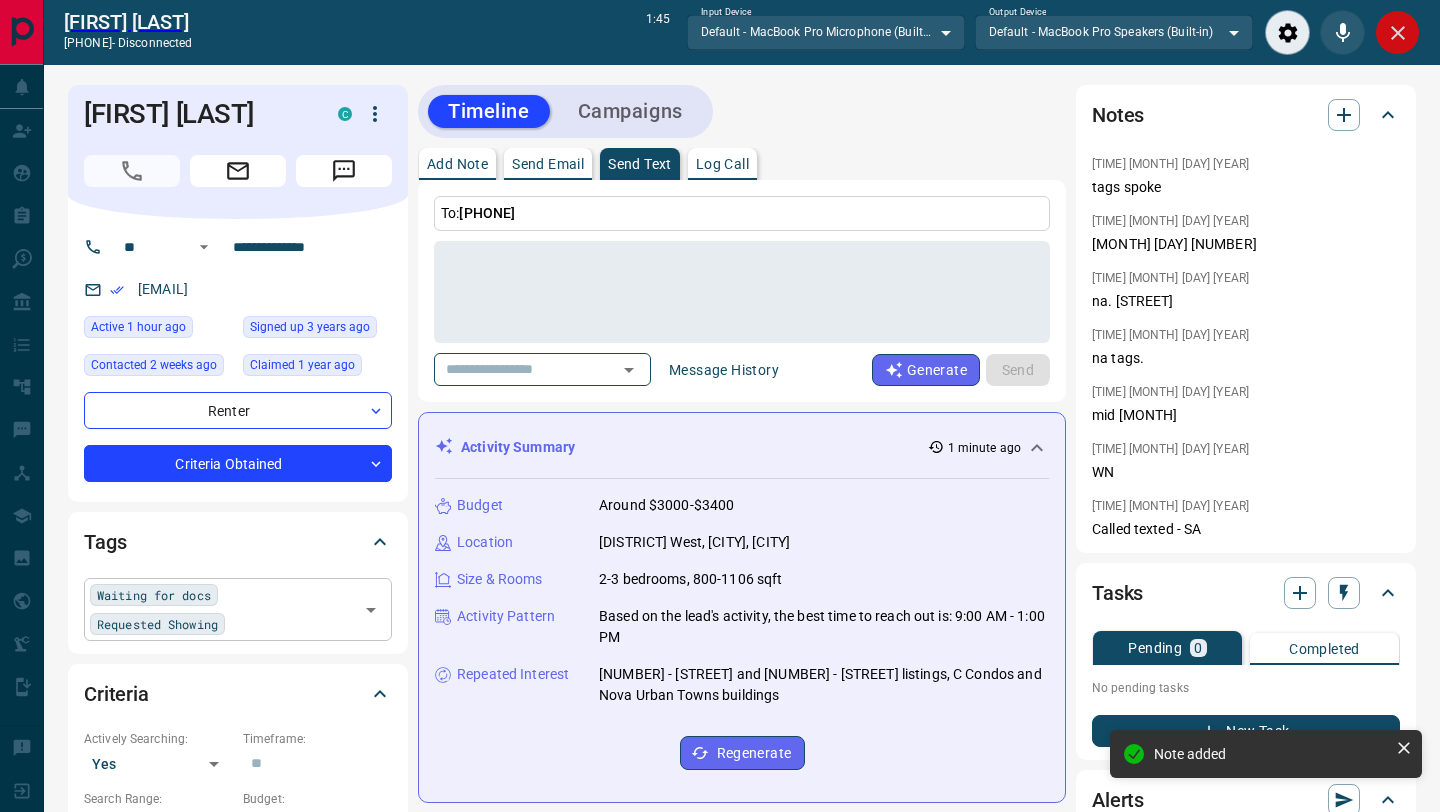 click at bounding box center [1397, 32] 